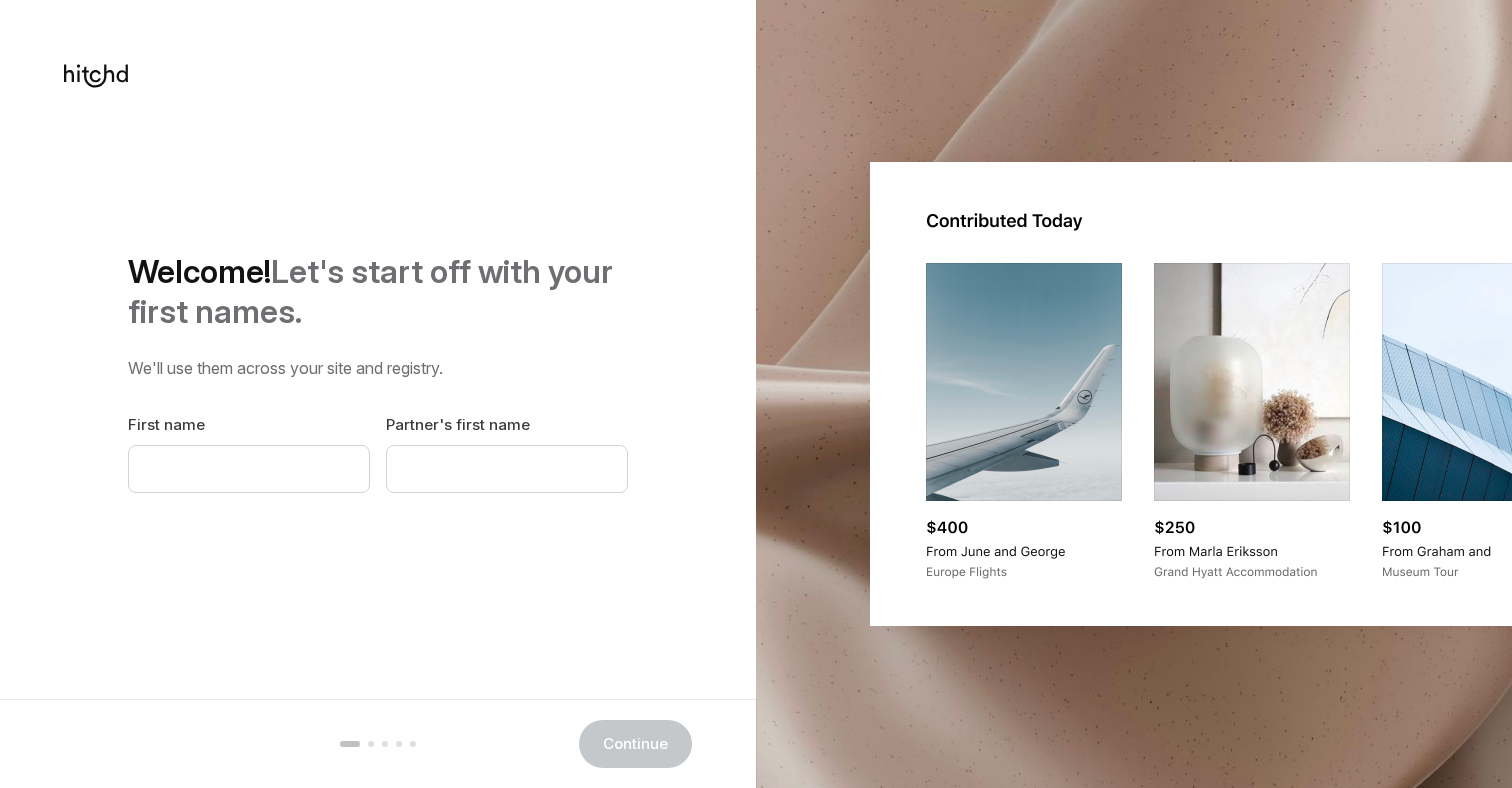 scroll, scrollTop: 0, scrollLeft: 0, axis: both 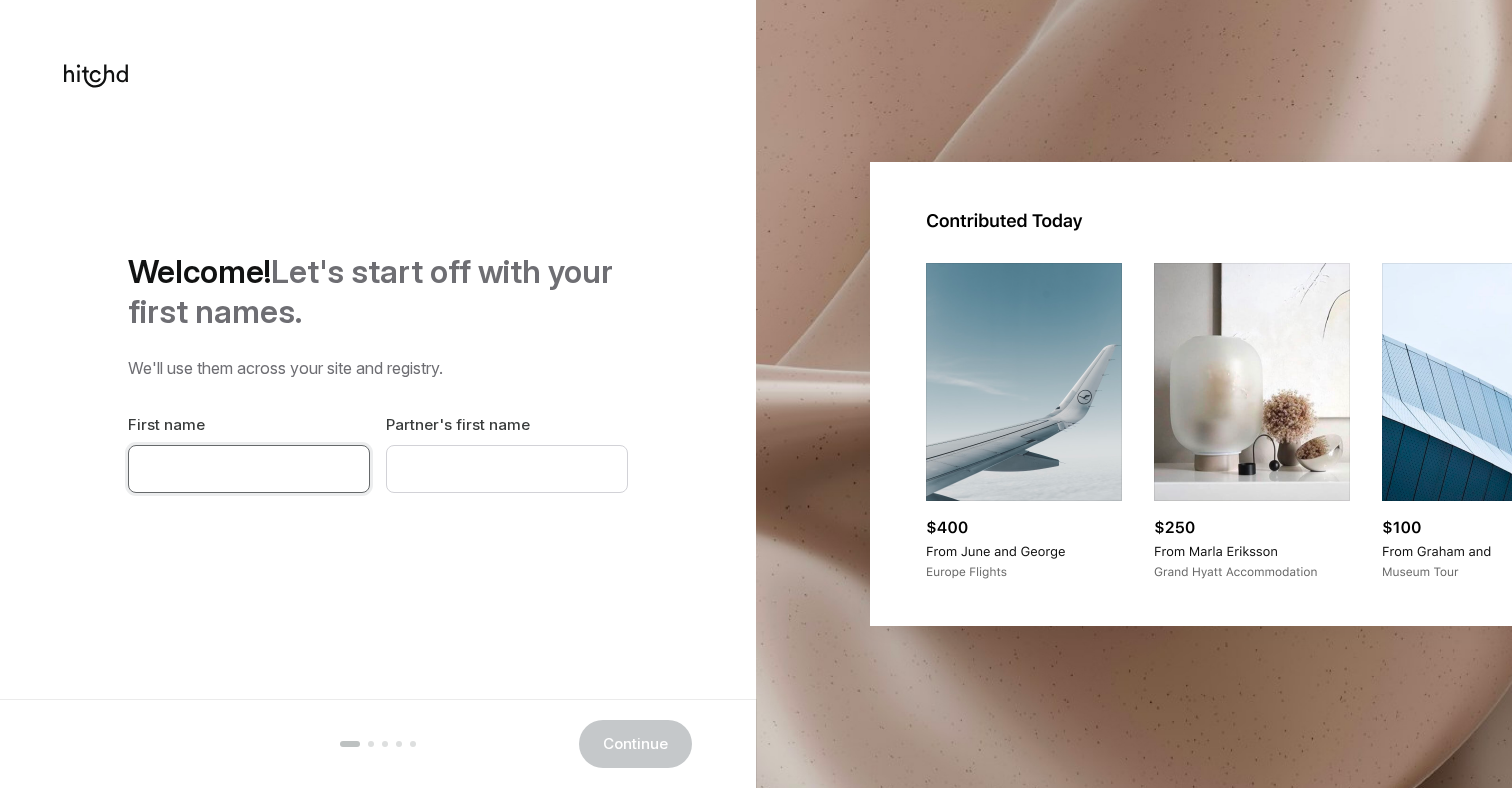 click at bounding box center (249, 469) 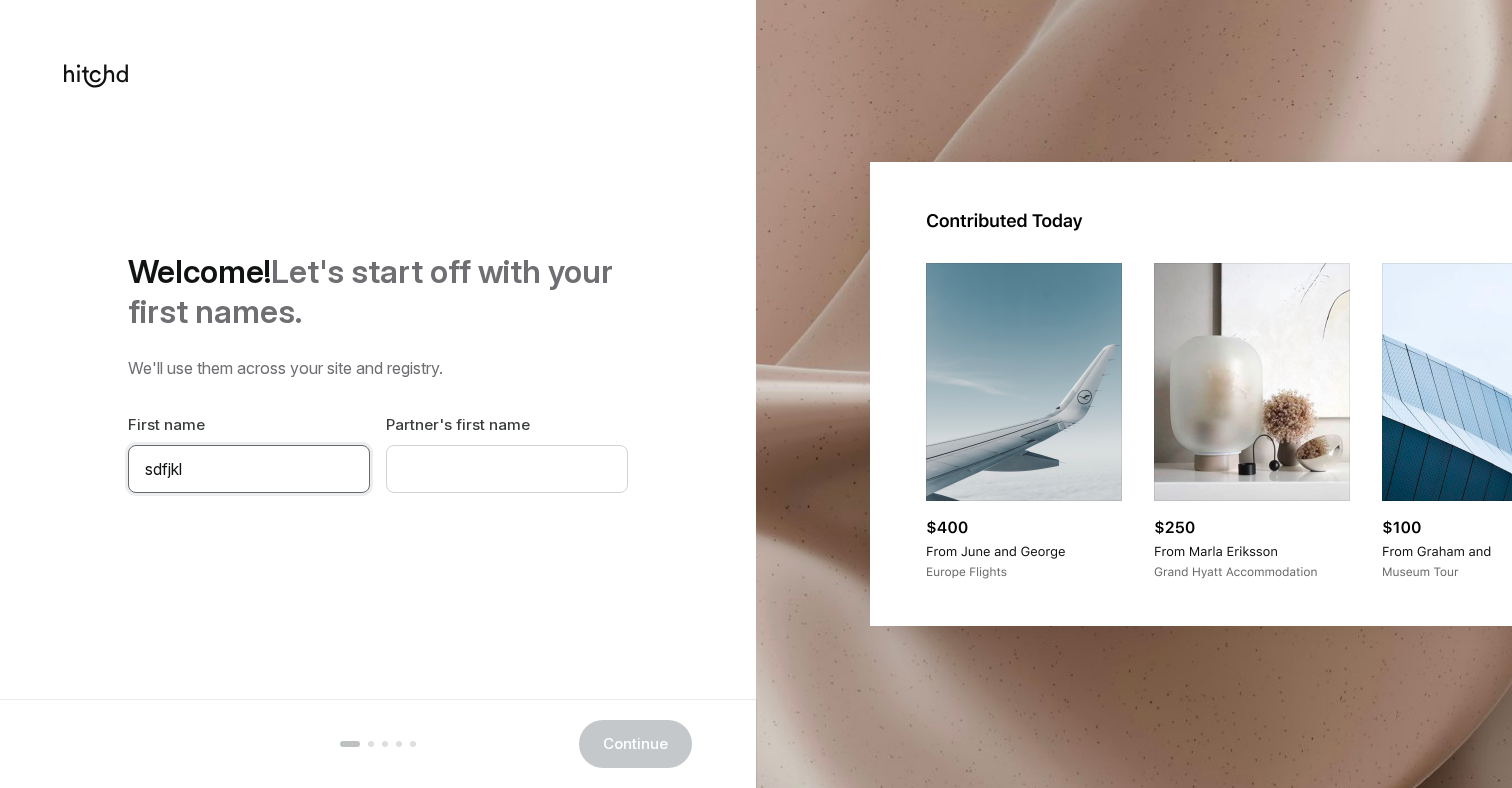 type on "sdfjkl" 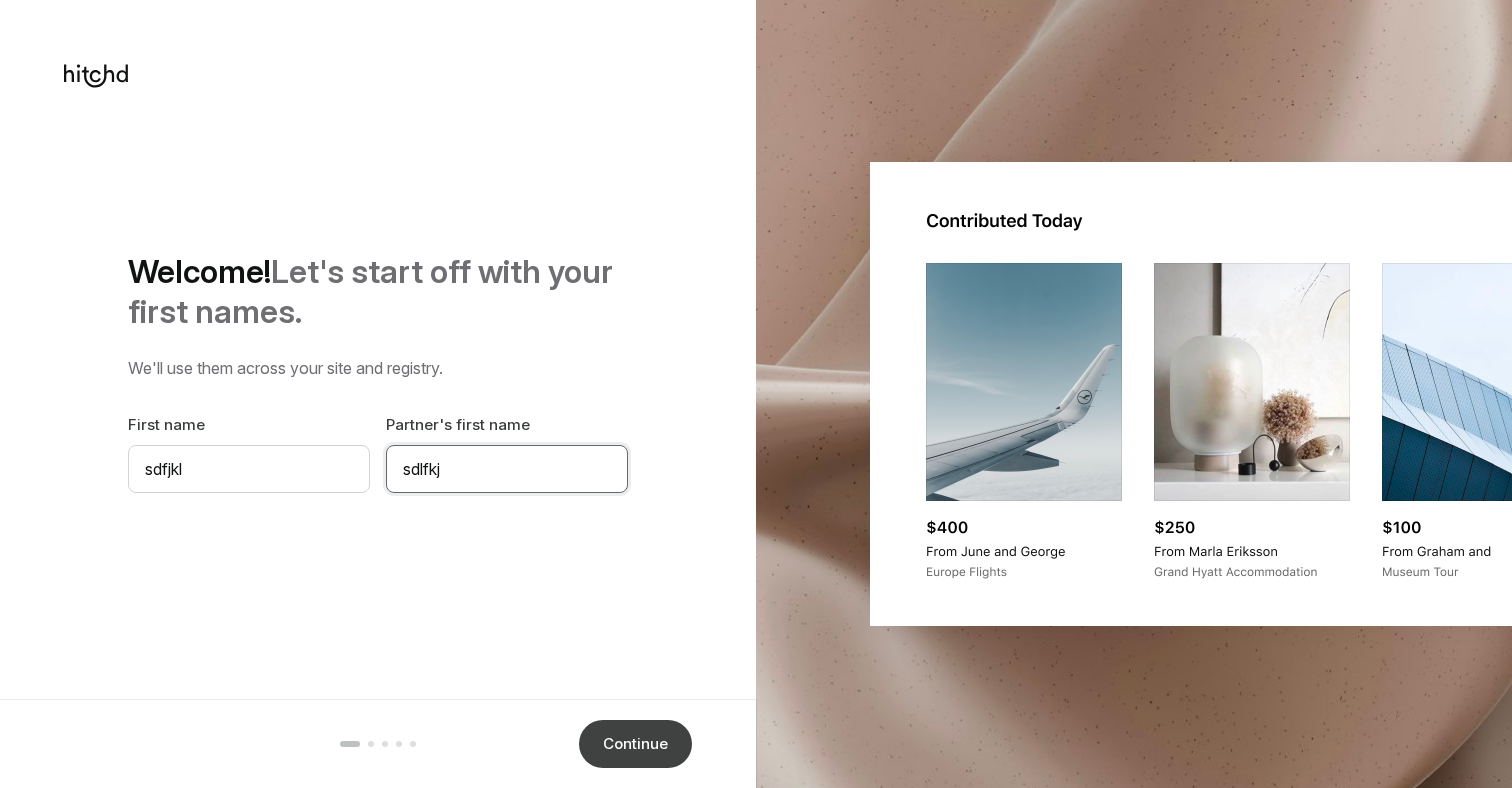 type on "sdlfkj" 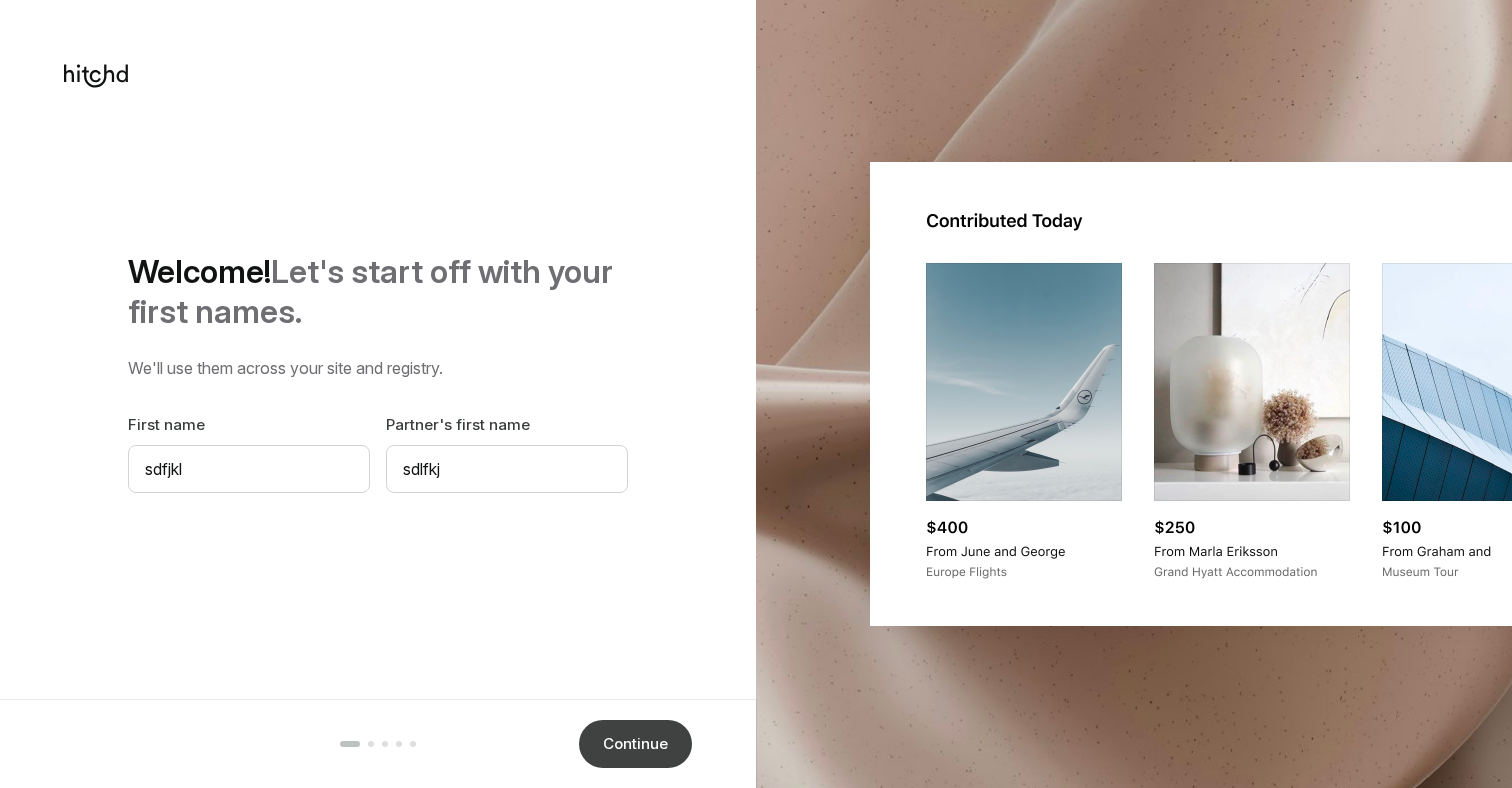 click on "Continue" at bounding box center (635, 744) 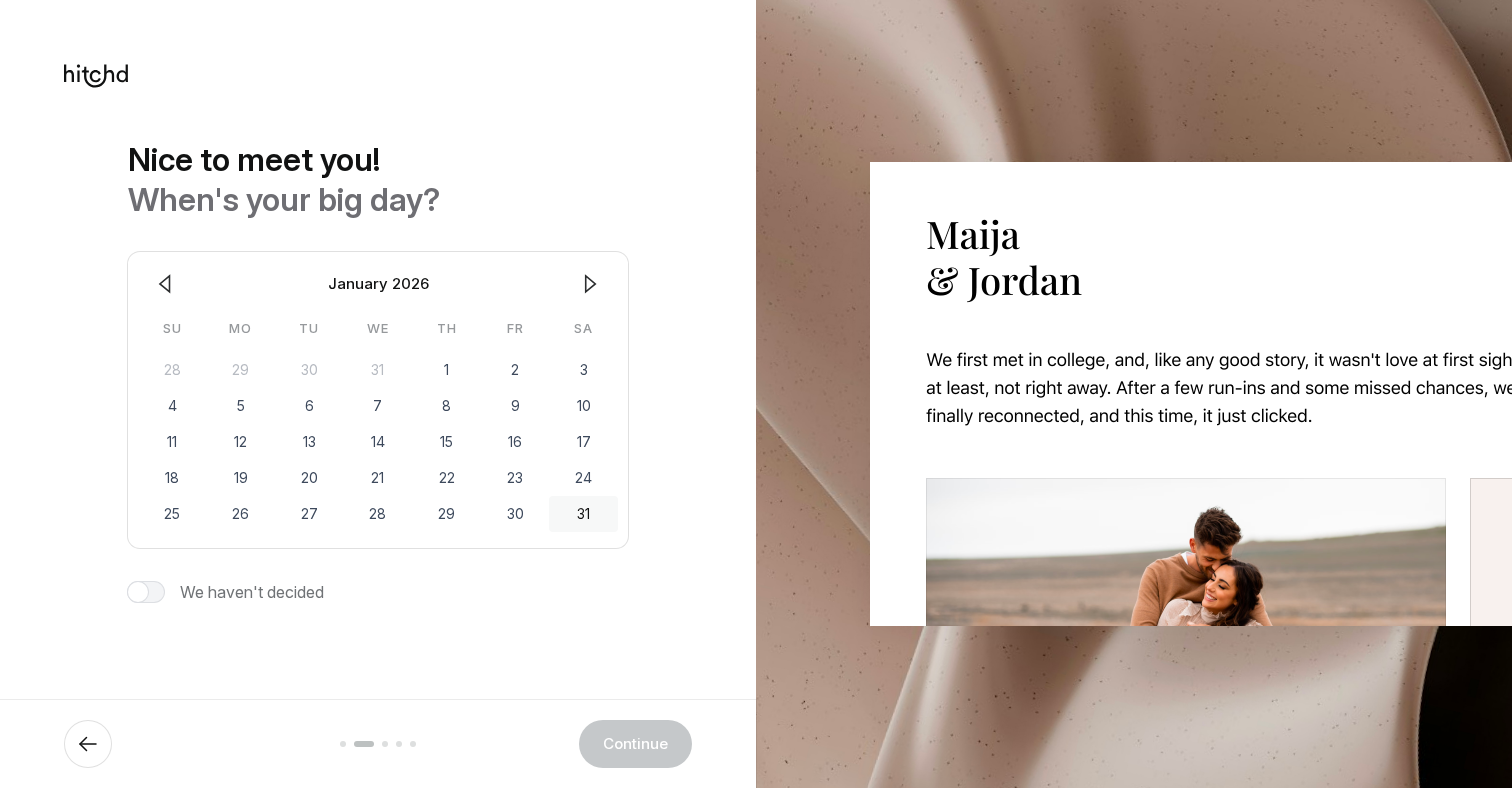 click on "31" at bounding box center (583, 514) 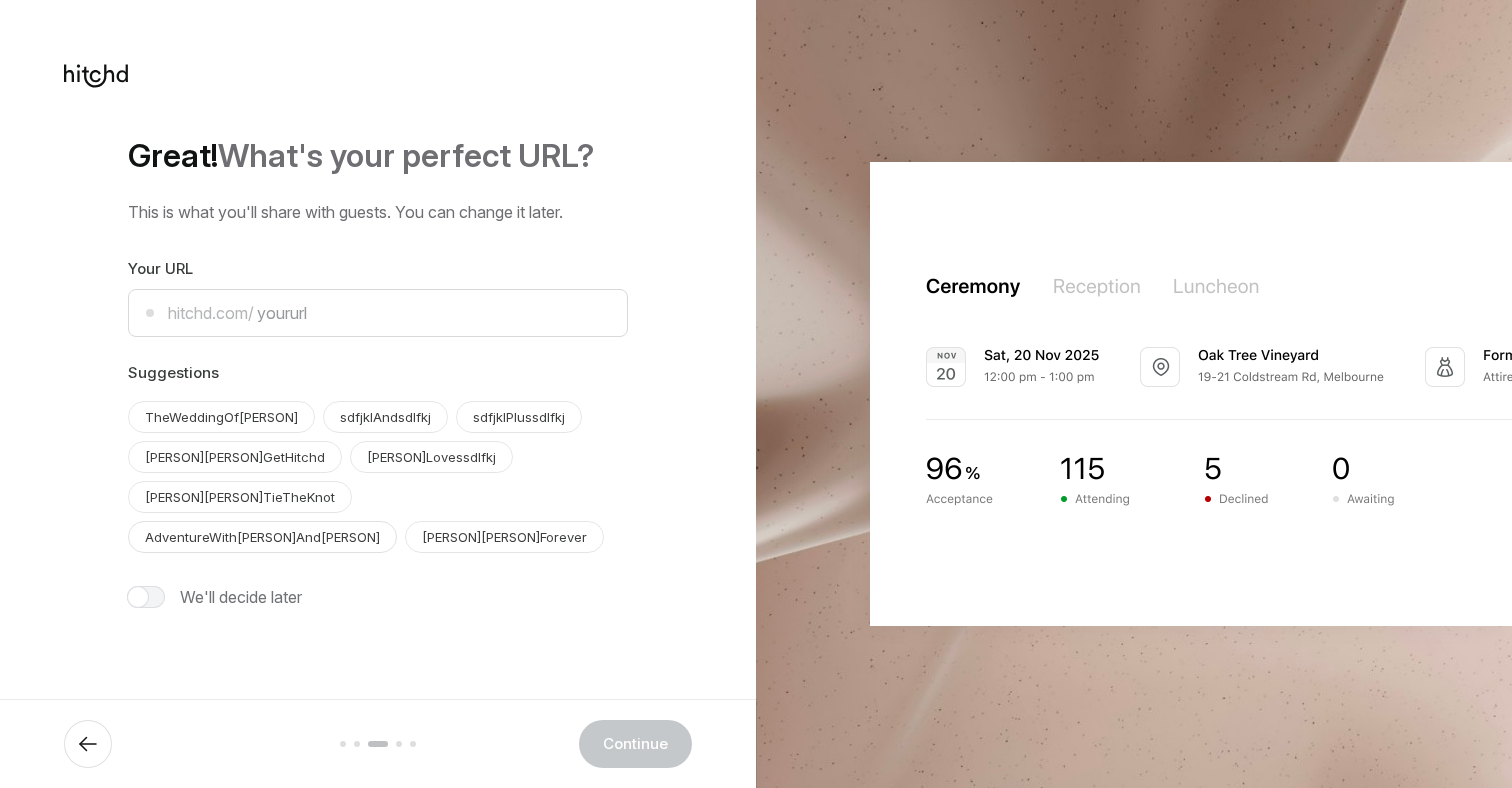 click on "AdventureWith[PERSON]And[PERSON]" at bounding box center (262, 537) 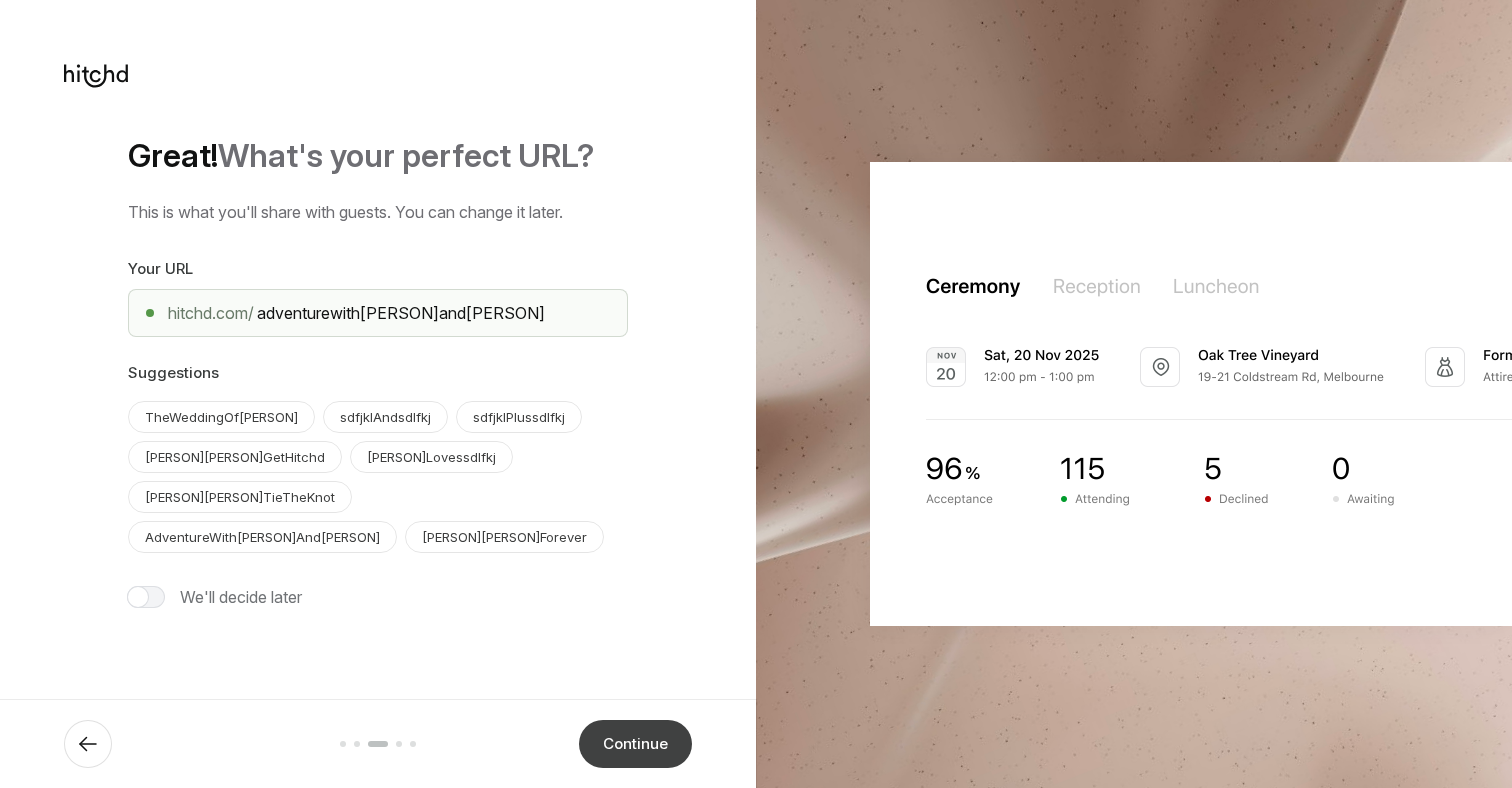 click on "Continue" at bounding box center [635, 744] 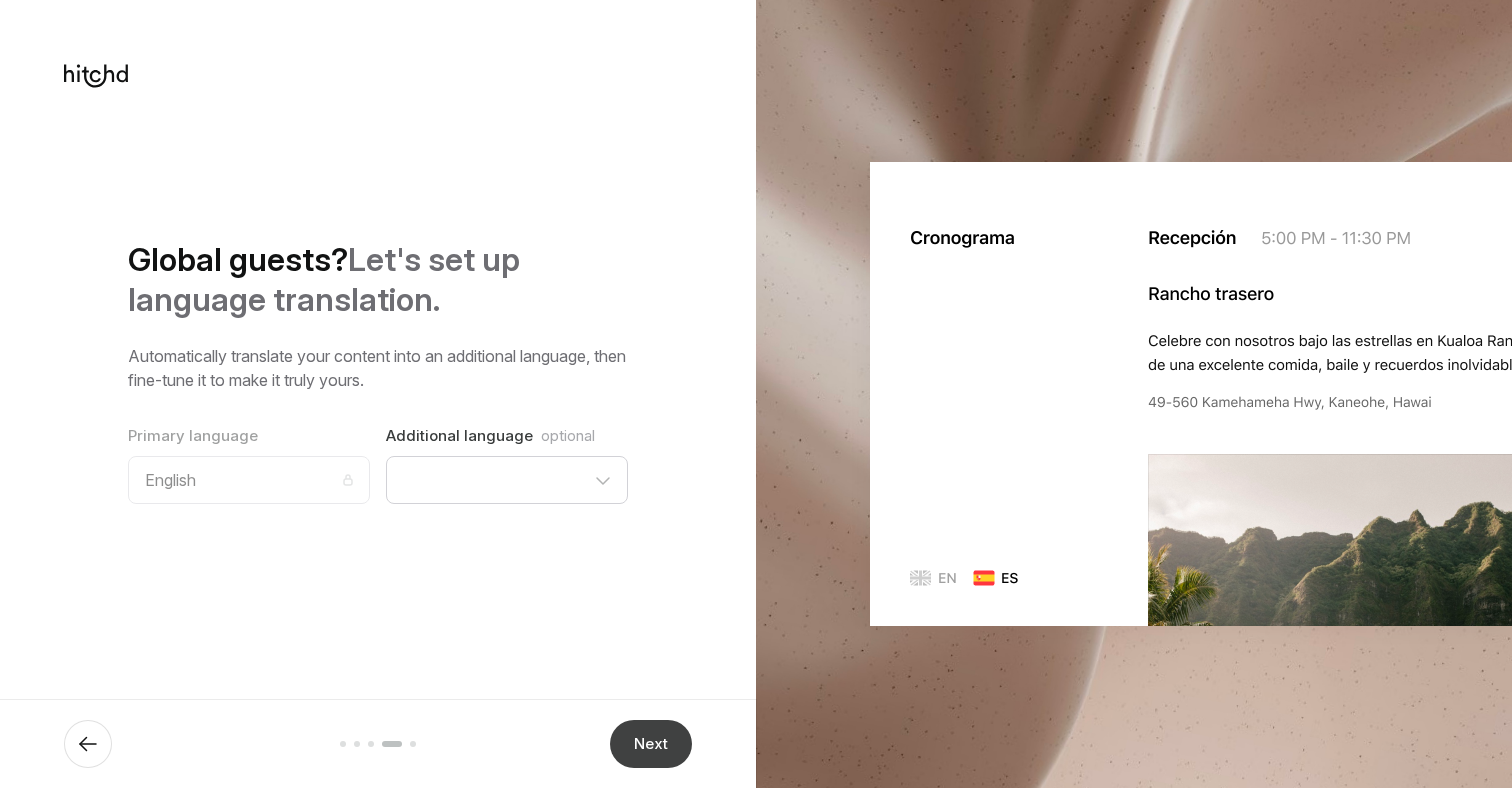 click on "Next" at bounding box center (651, 744) 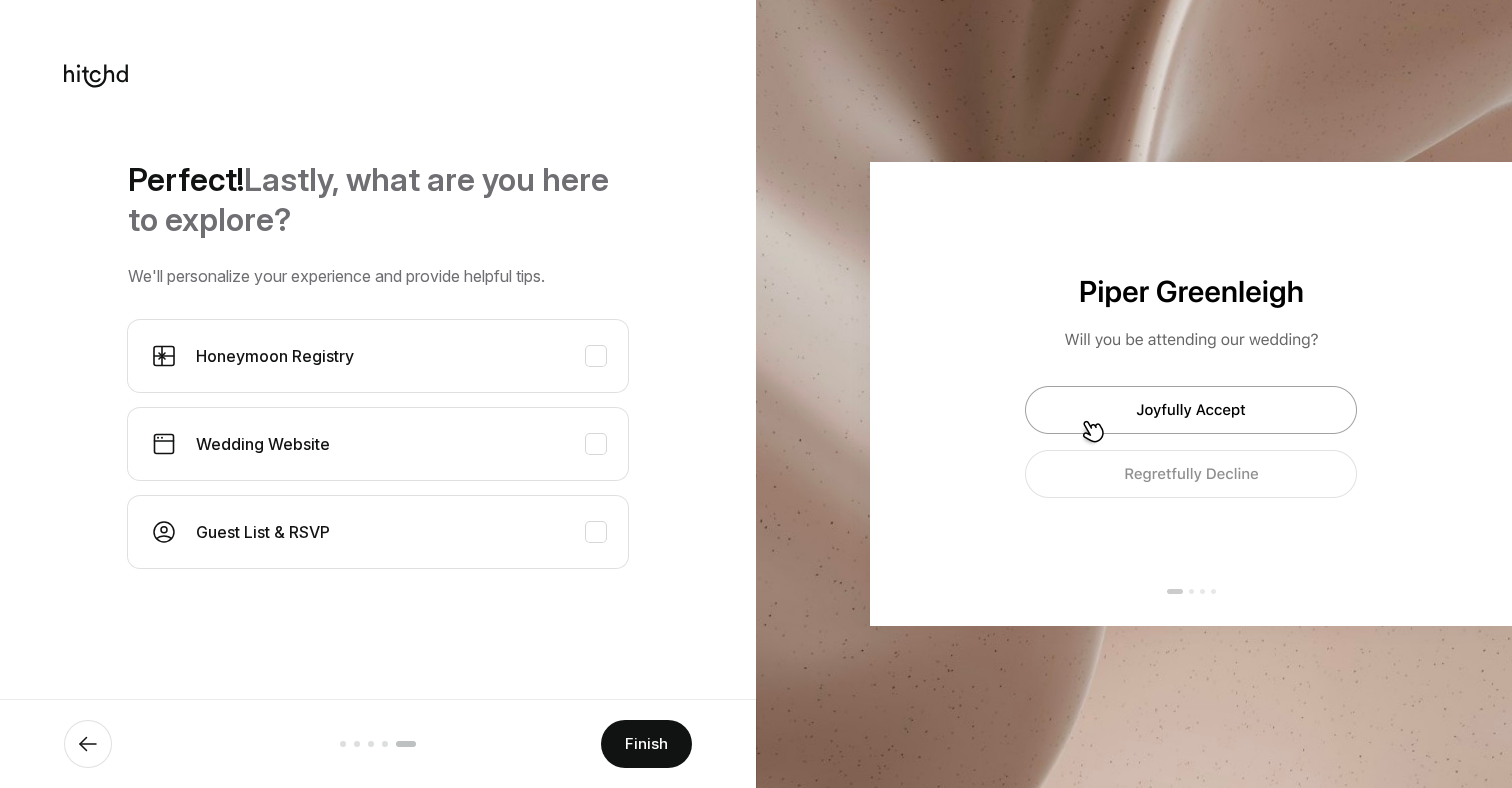 click on "Finish" at bounding box center [646, 744] 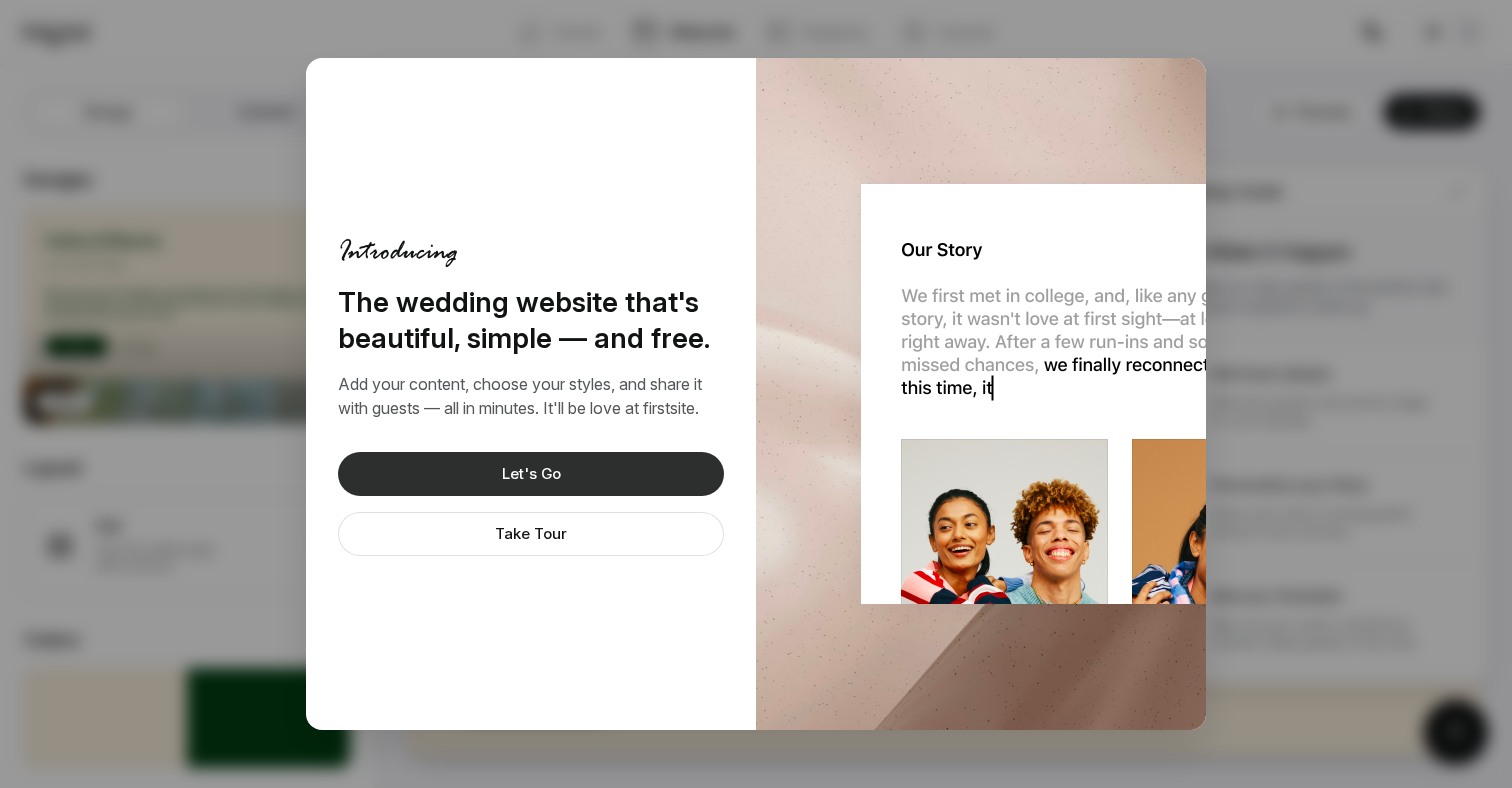 click on "Let's Go" at bounding box center [531, 474] 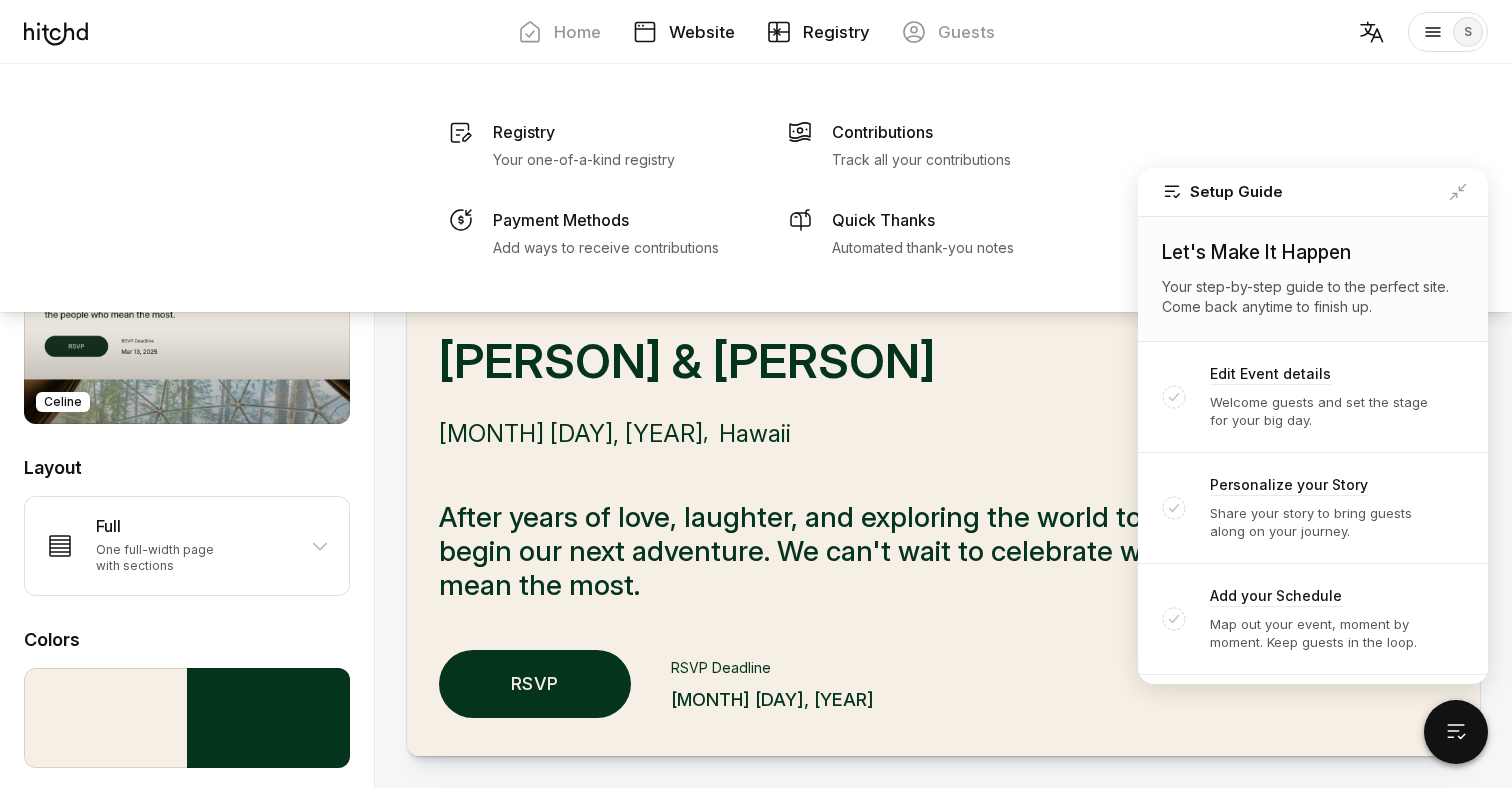 click on "Registry" at bounding box center [836, 32] 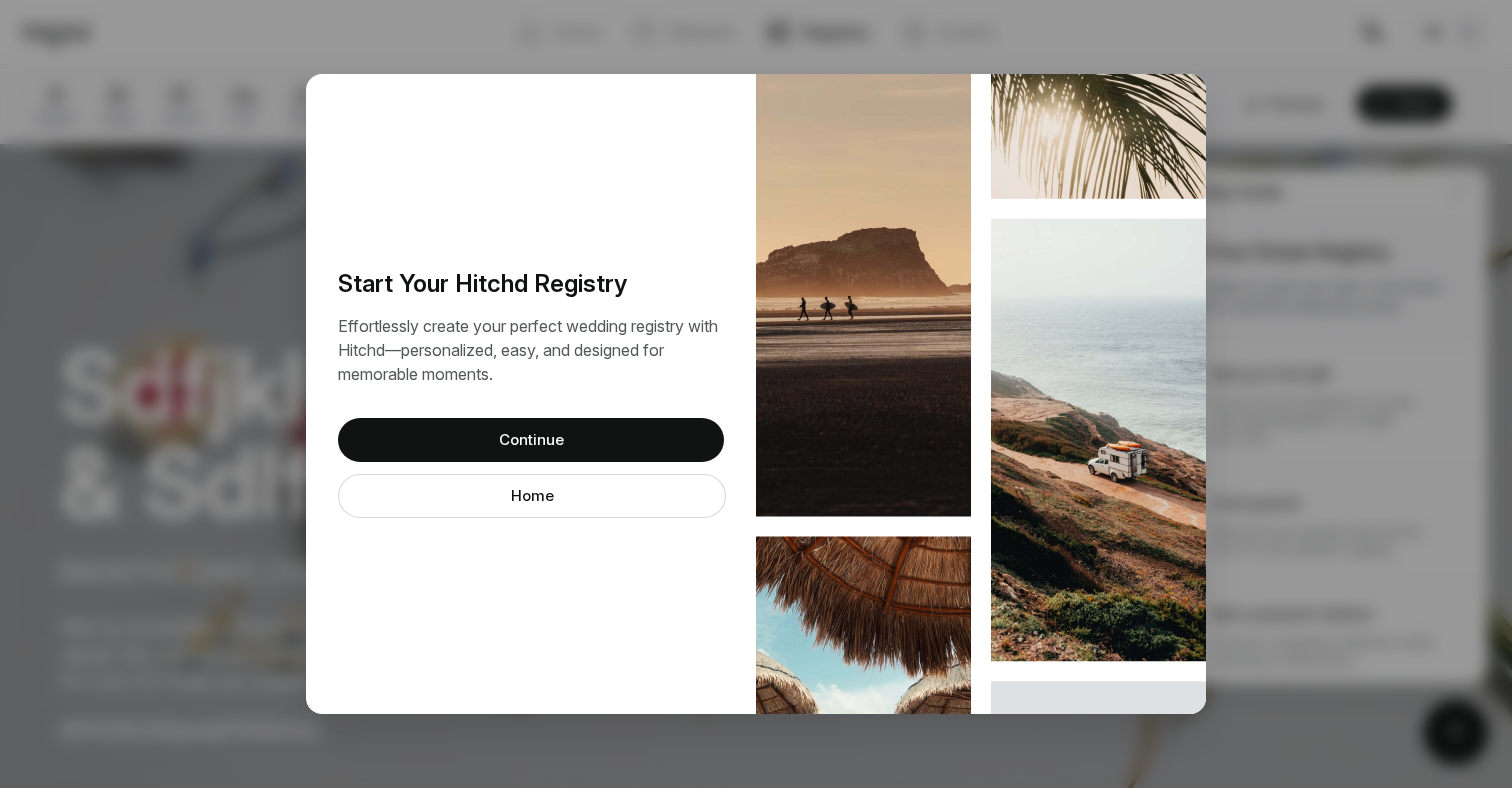 click on "Continue" at bounding box center [531, 440] 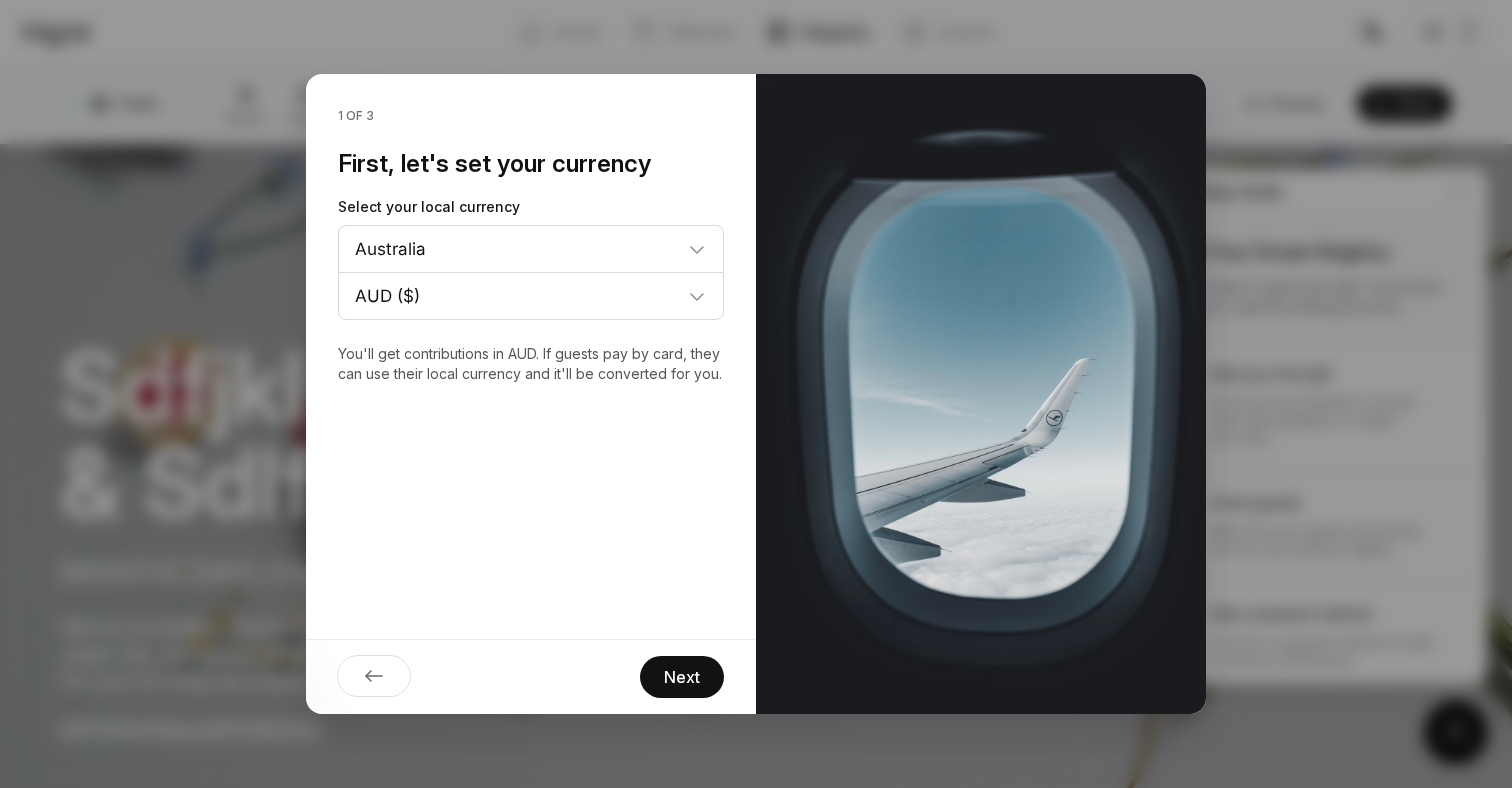 click on "Next" at bounding box center (682, 677) 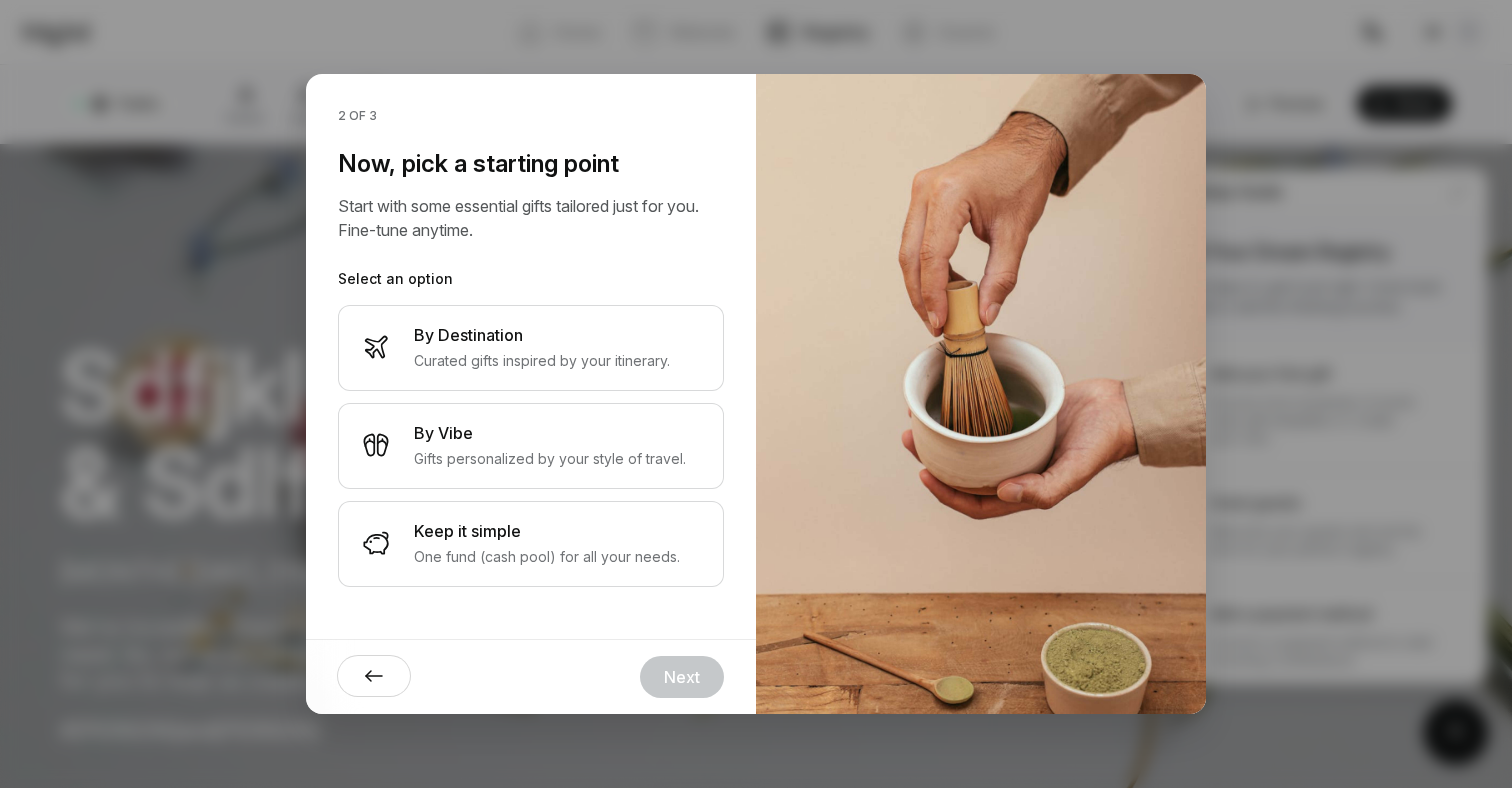 click at bounding box center [374, 676] 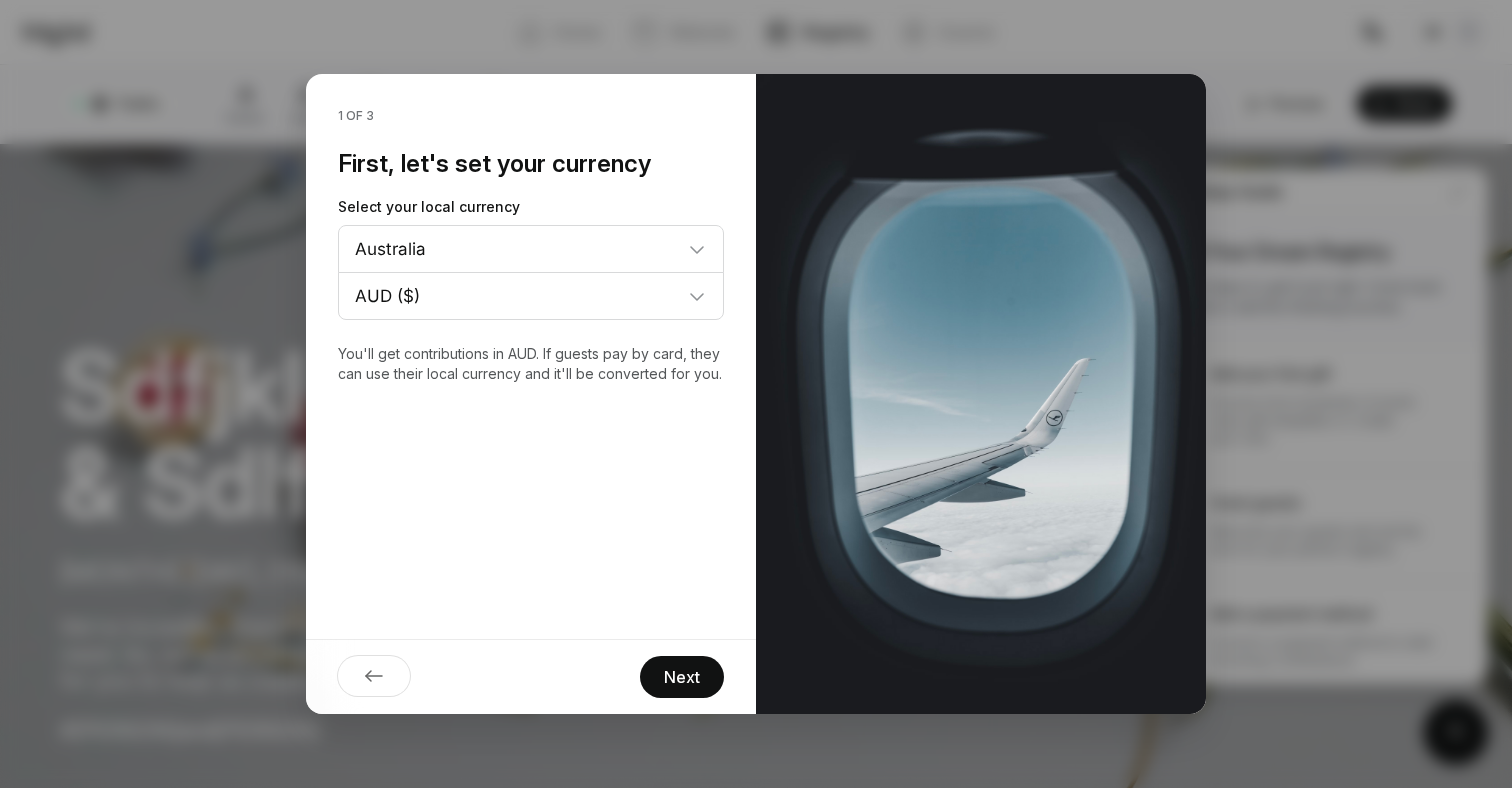 click on "Country
Australia
Austria
Belgium
Canada
Estonia
Denmark
Finland
France
Germany
Greece
Hong Kong
Ireland
Italy
Latvia
Lithuania
Luxembourg
Mexico
Netherlands
New Zealand
Norway
Portugal
Singapore
Slovakia
Slovenia
Spain
Sweden
Switzerland
United Kingdom
United States" at bounding box center [531, 249] 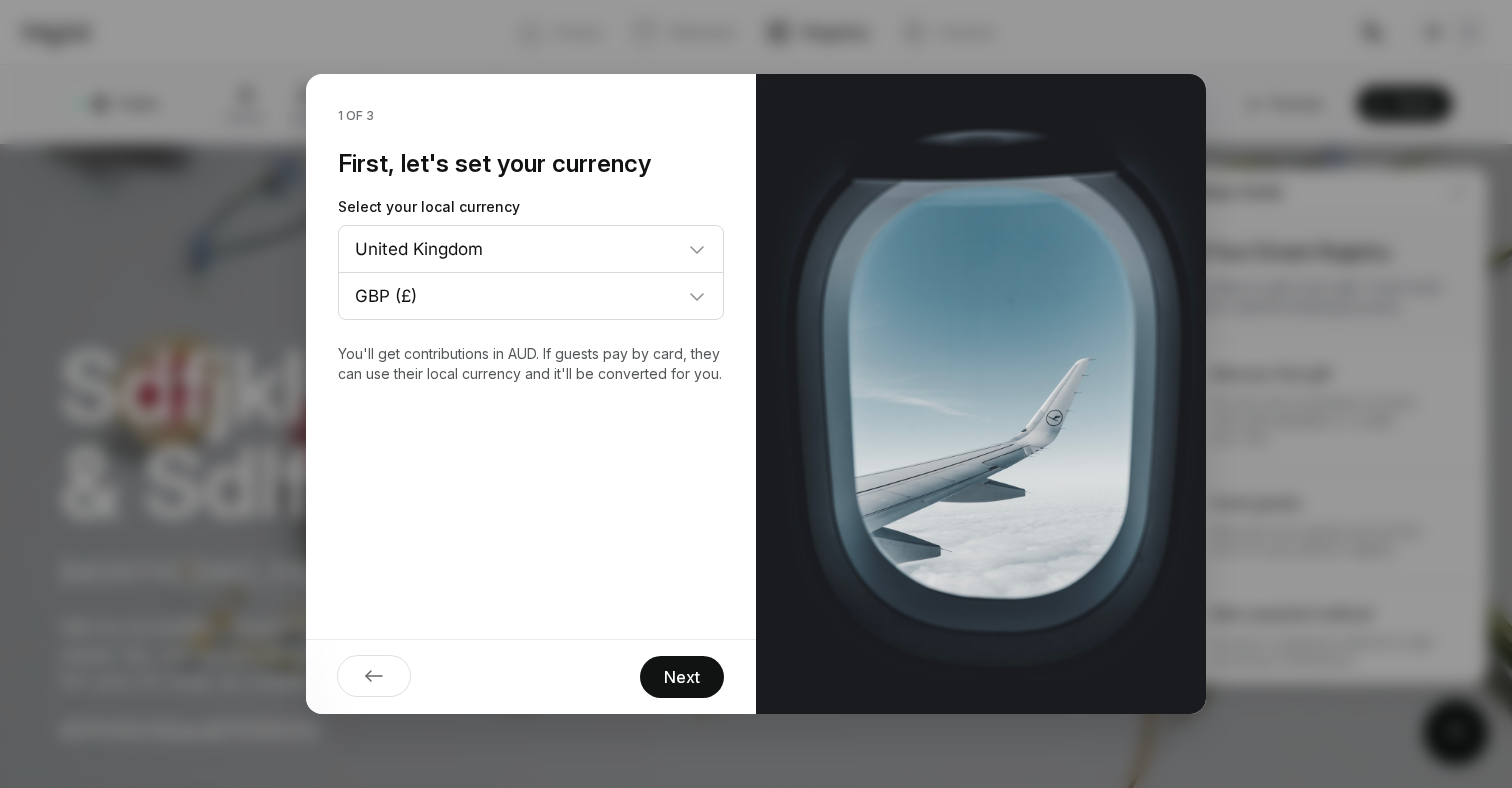 click on "Next" at bounding box center [682, 677] 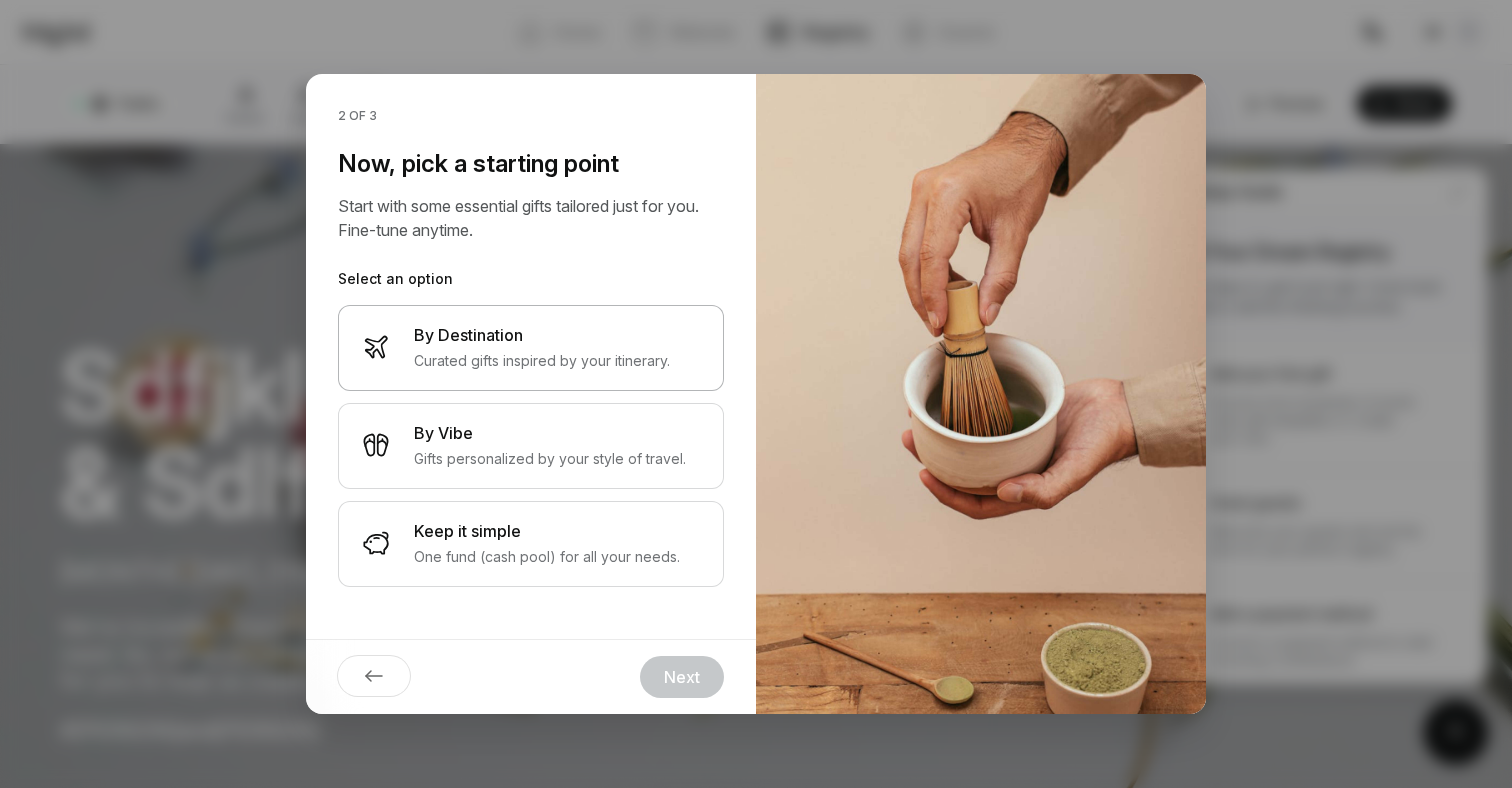 click on "By Destination" at bounding box center [542, 335] 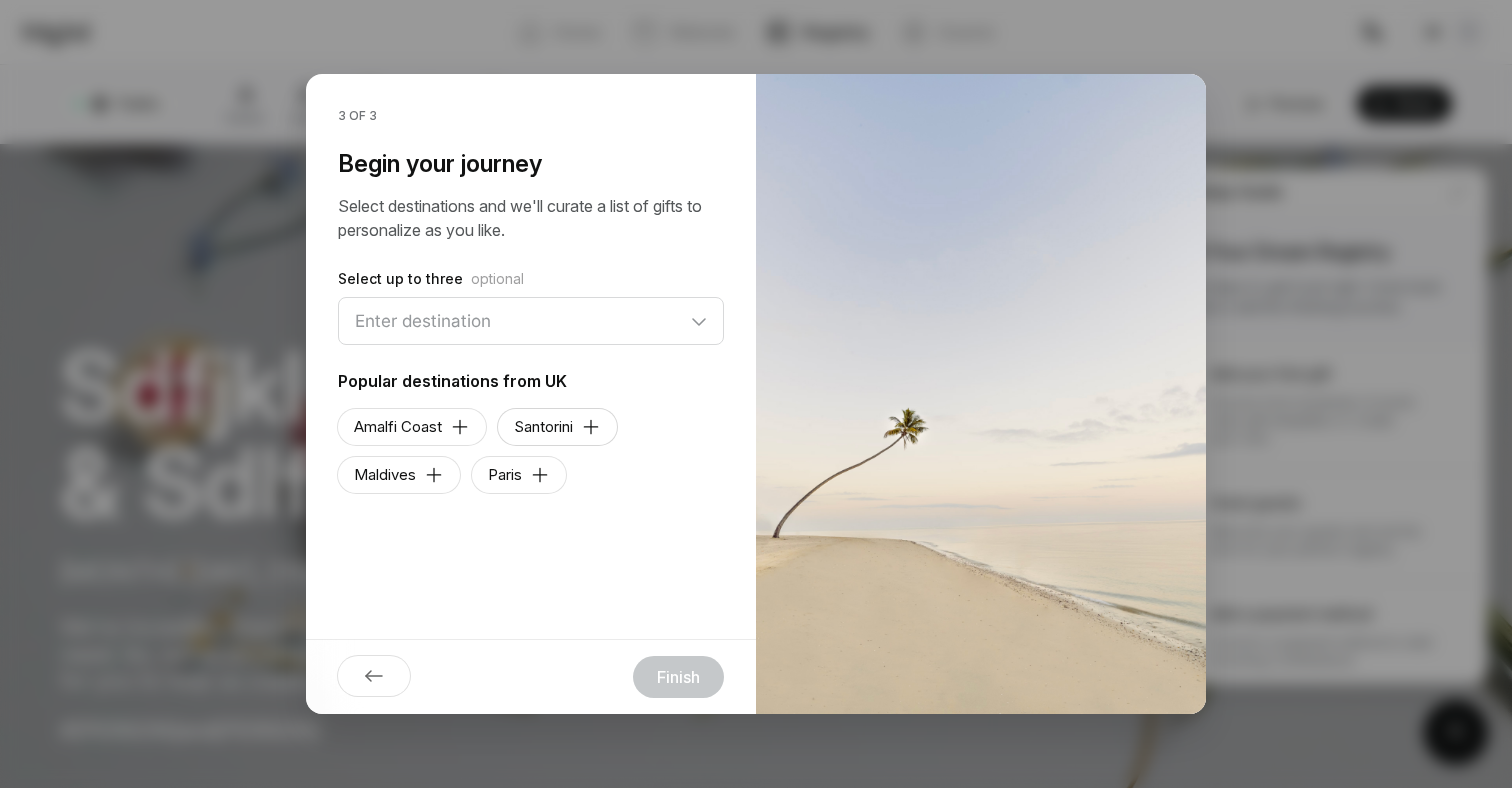 click on "Santorini" at bounding box center [398, 427] 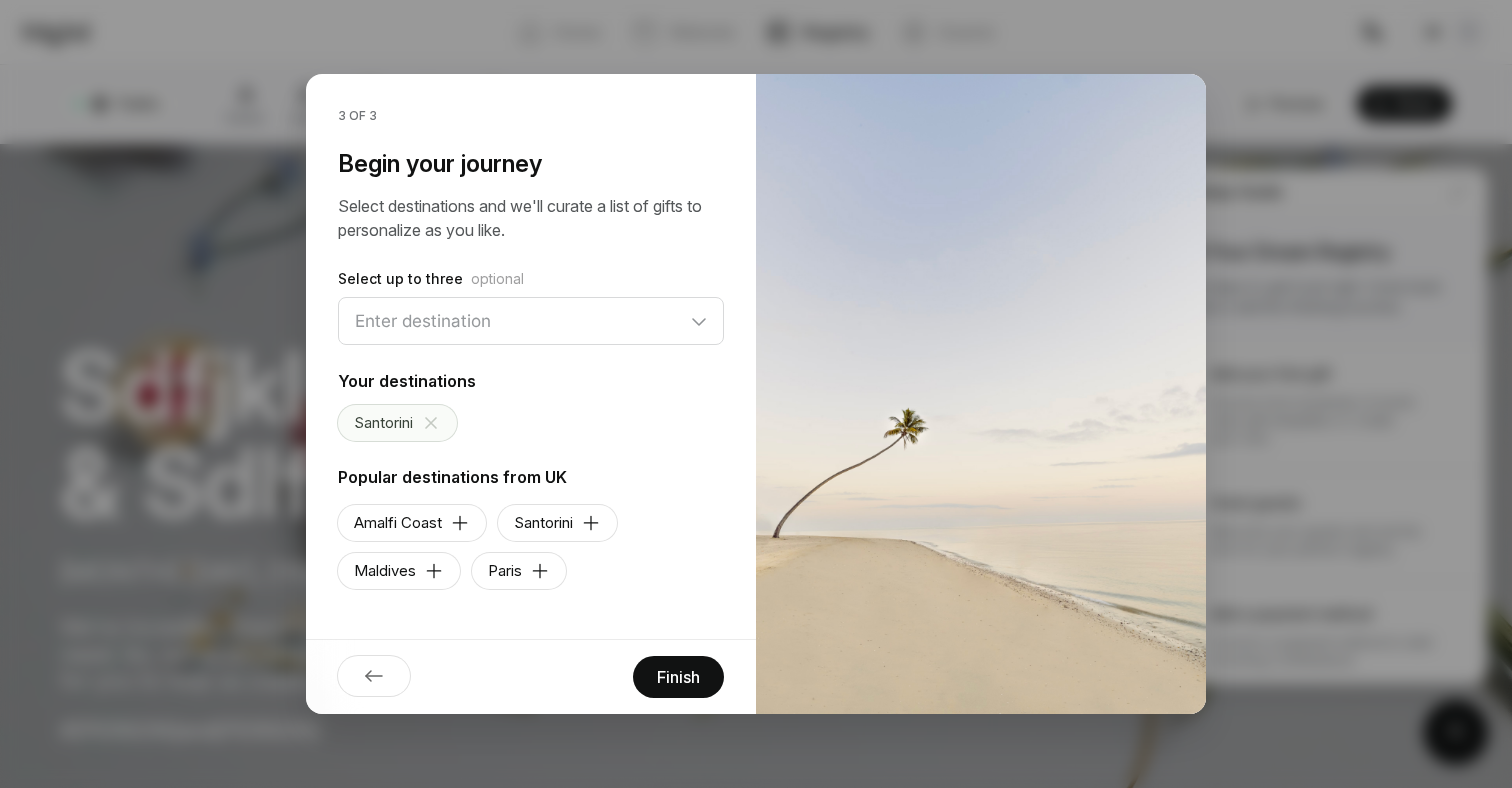 click on "Finish" at bounding box center [678, 677] 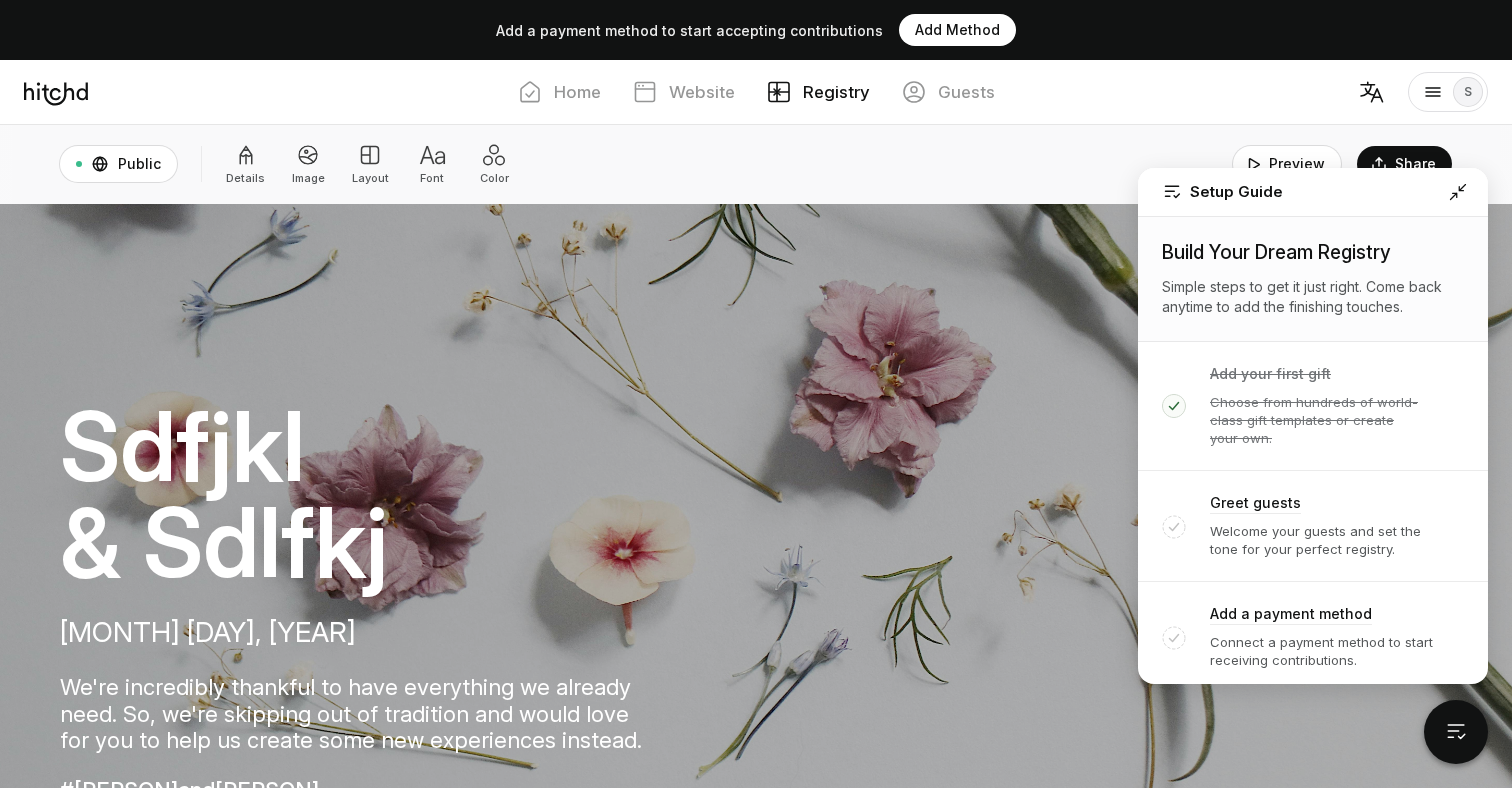 click at bounding box center [1458, 192] 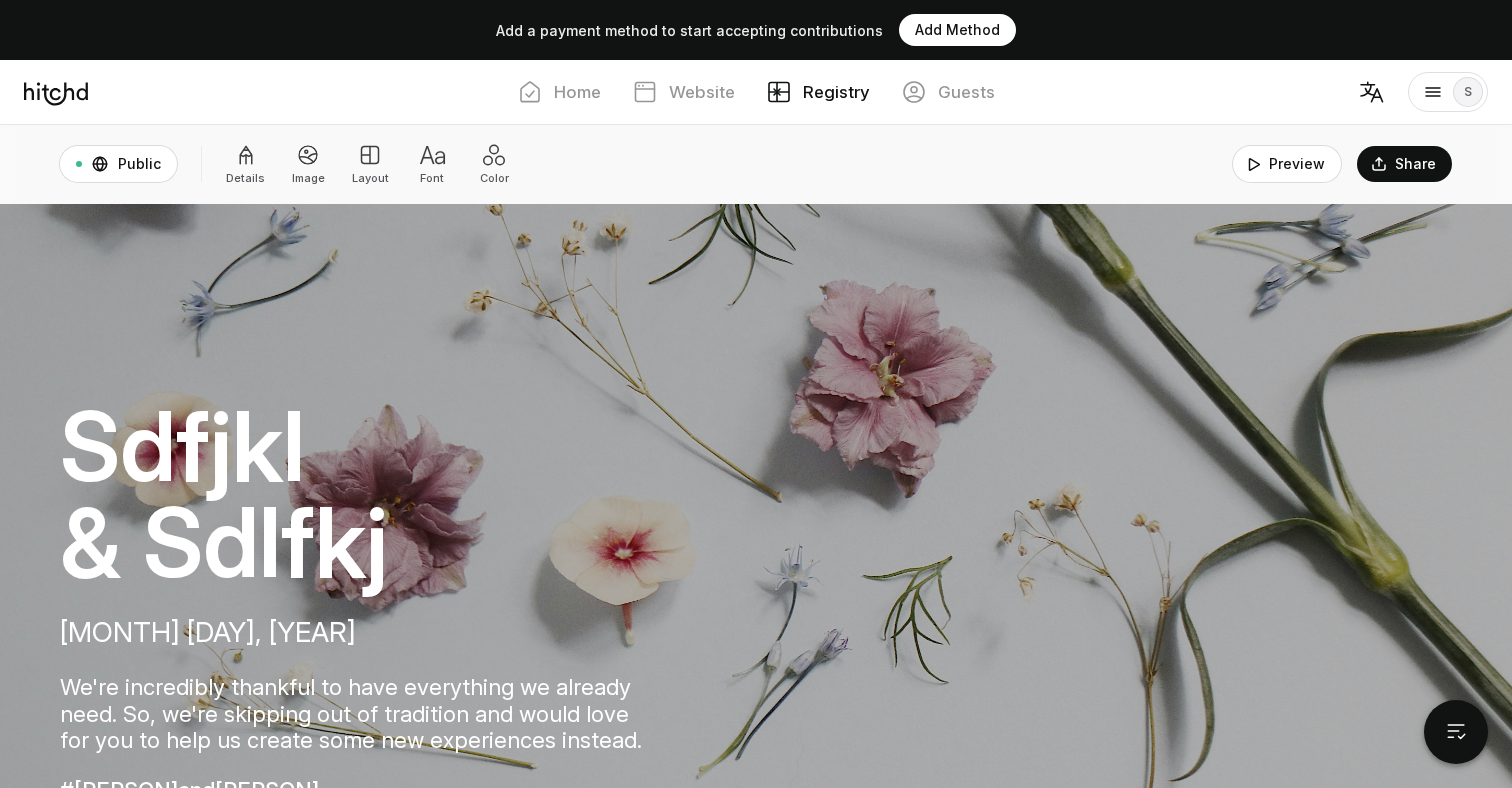 click on "Add Method" at bounding box center (957, 30) 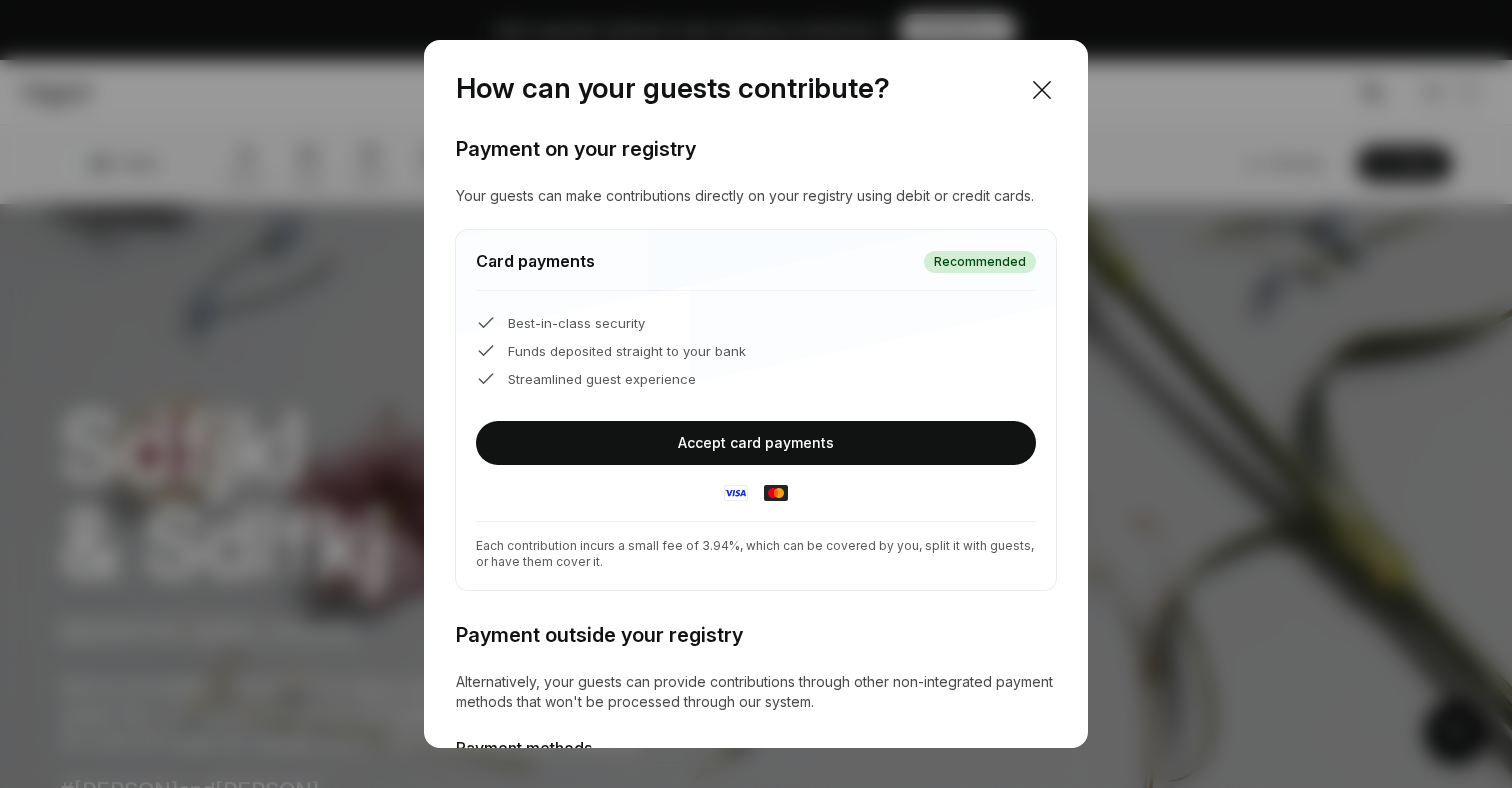click on "Accept card payments" at bounding box center [756, 443] 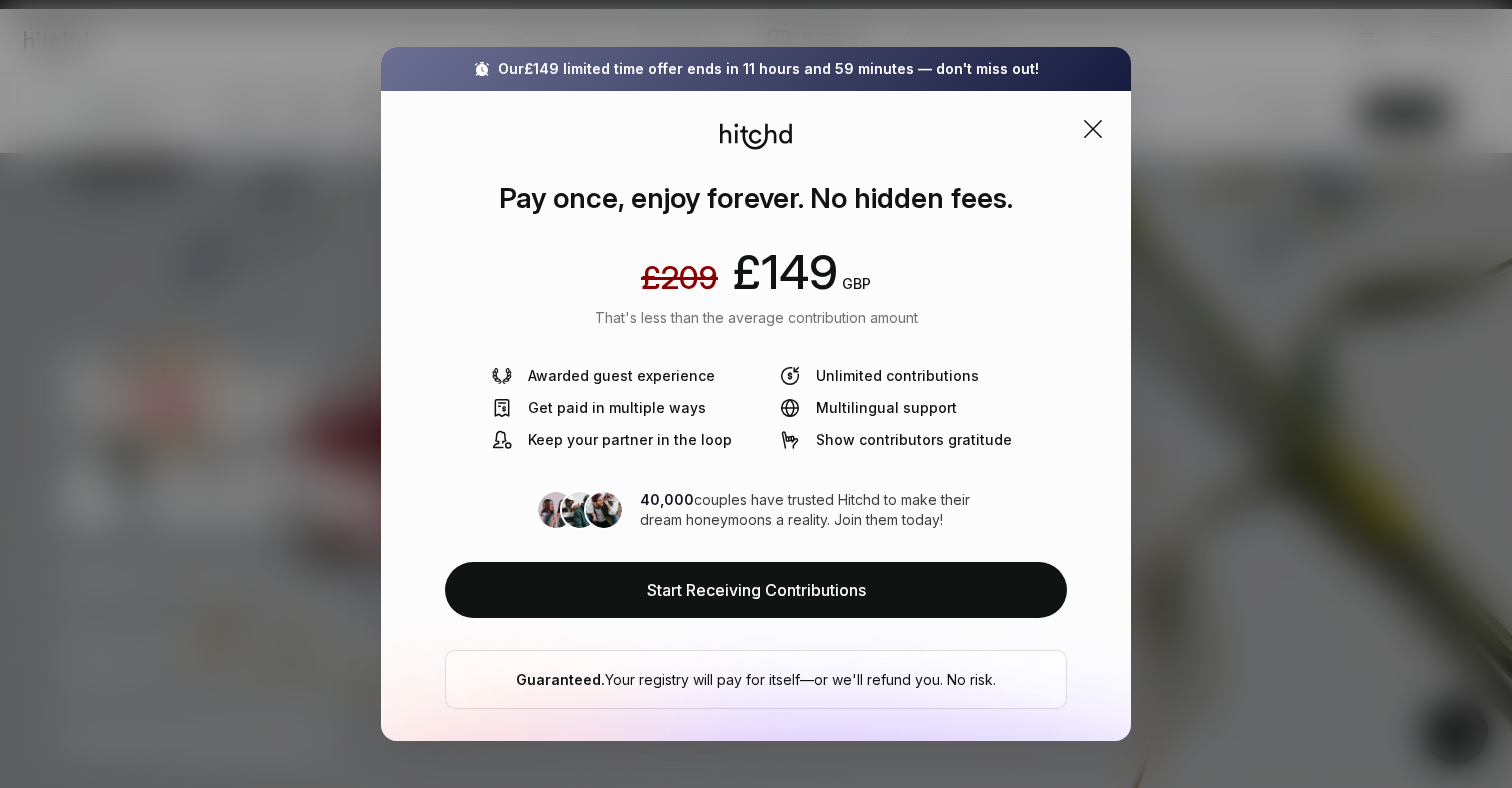 scroll, scrollTop: 0, scrollLeft: 0, axis: both 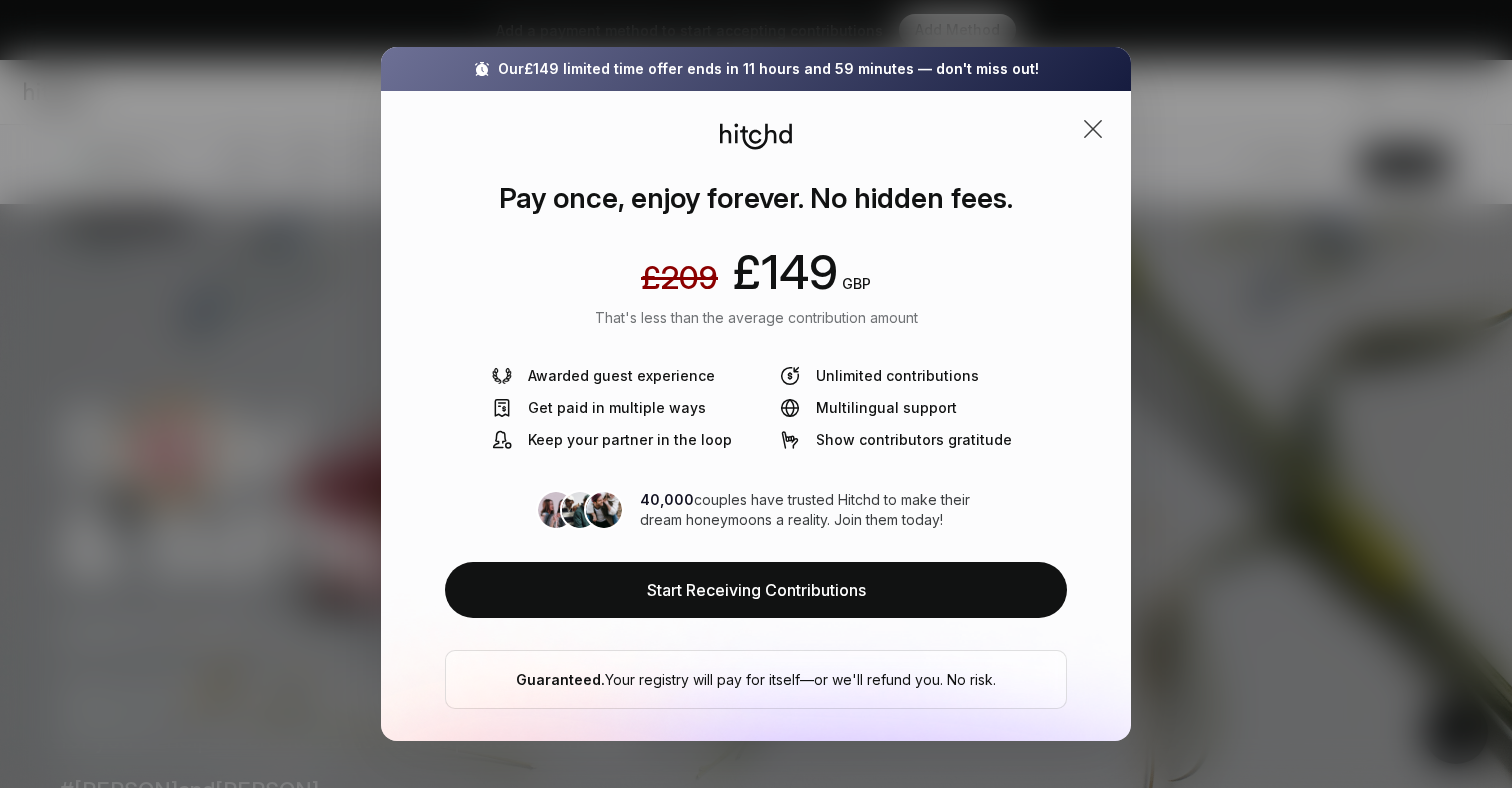 click at bounding box center (1093, 129) 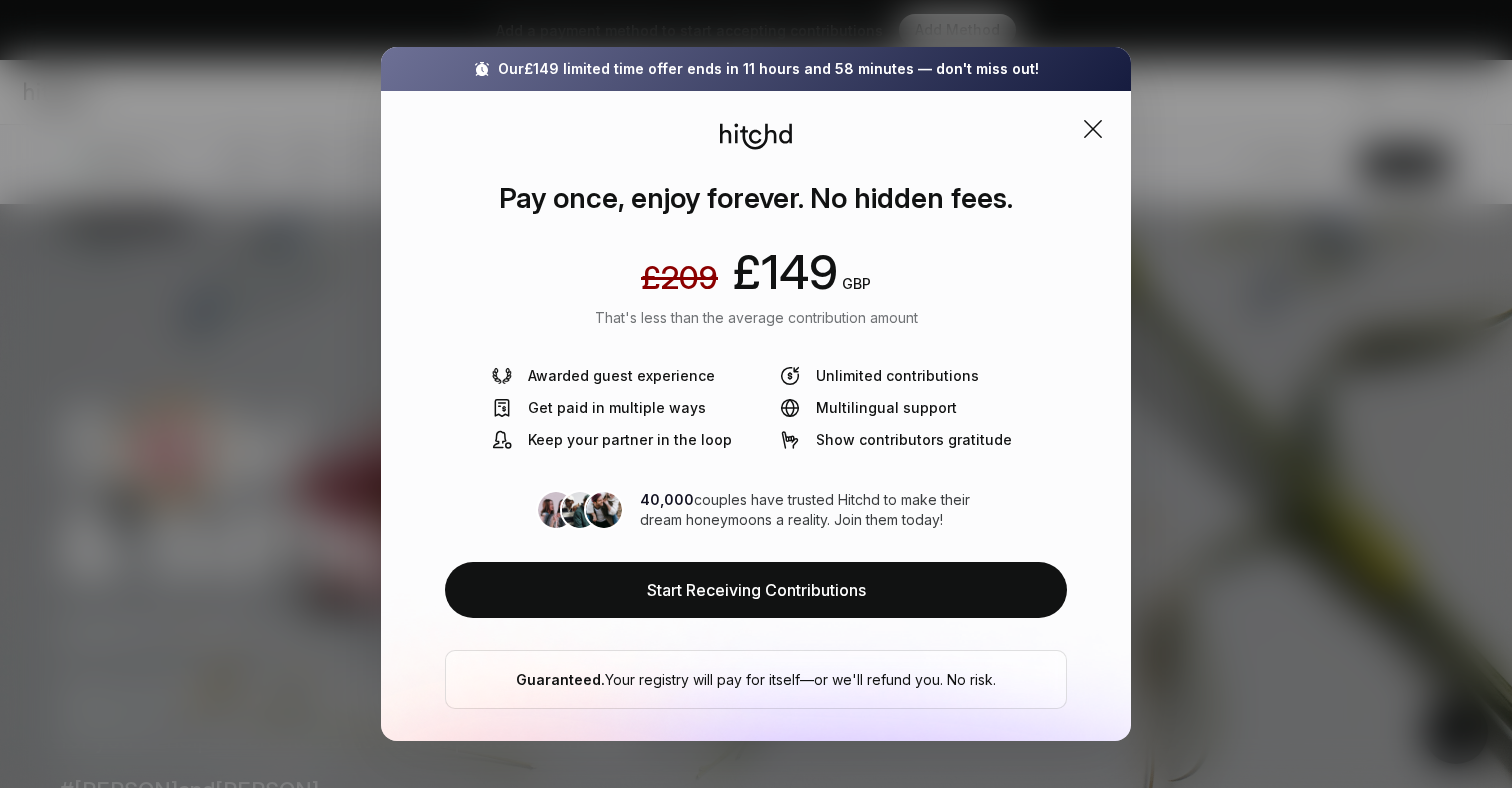 click at bounding box center (1093, 129) 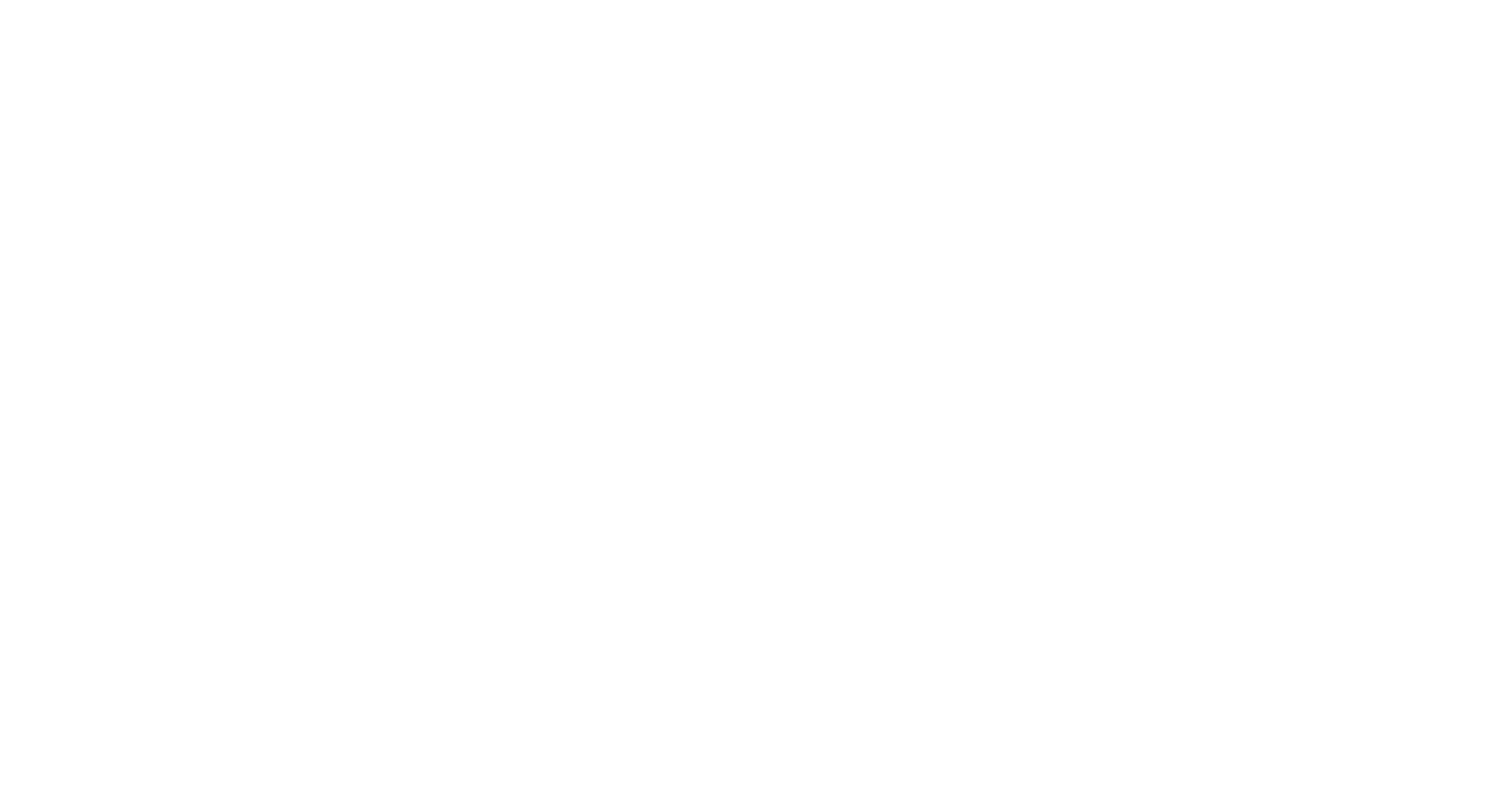 scroll, scrollTop: 0, scrollLeft: 0, axis: both 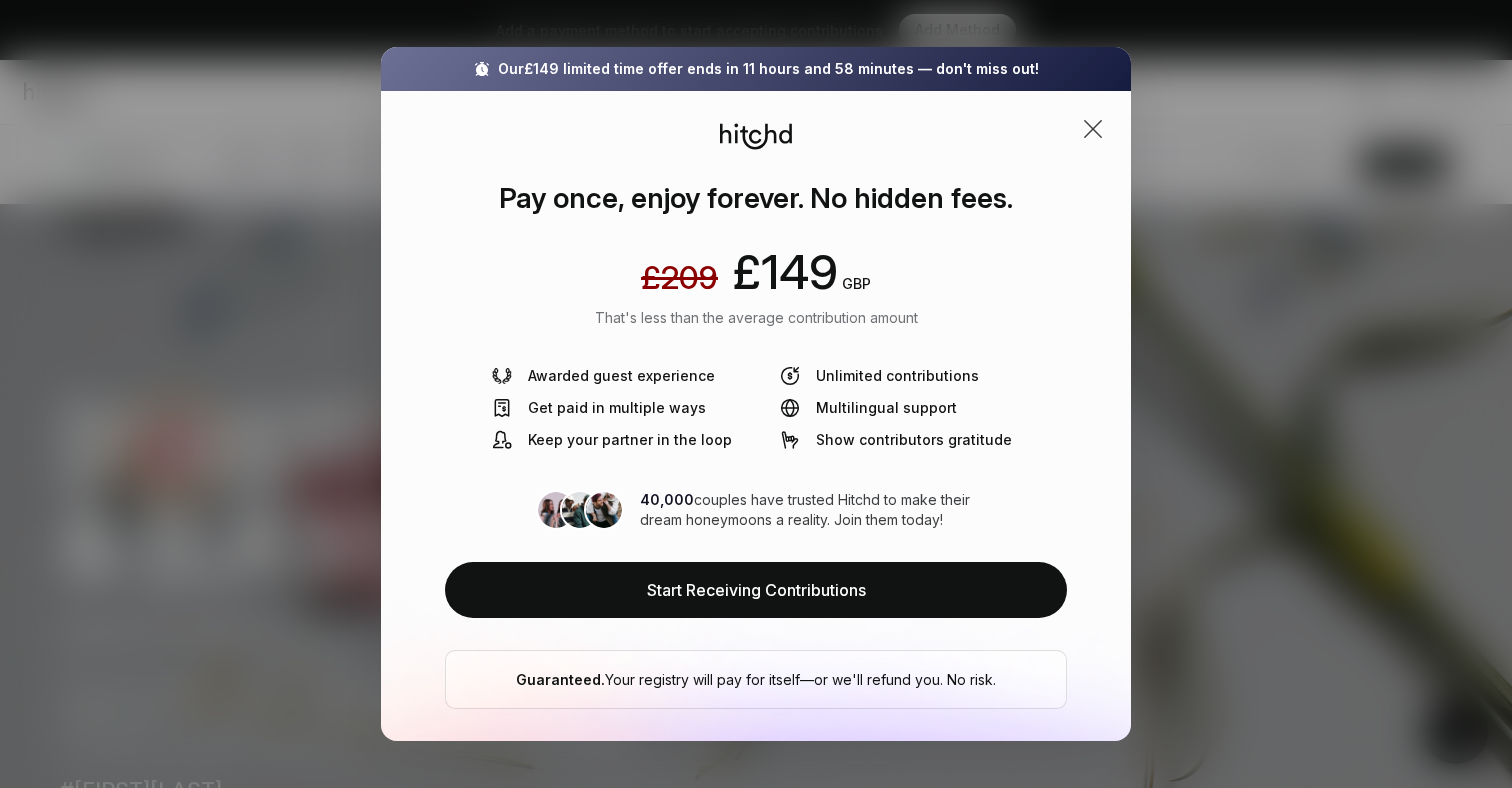 click at bounding box center (1093, 129) 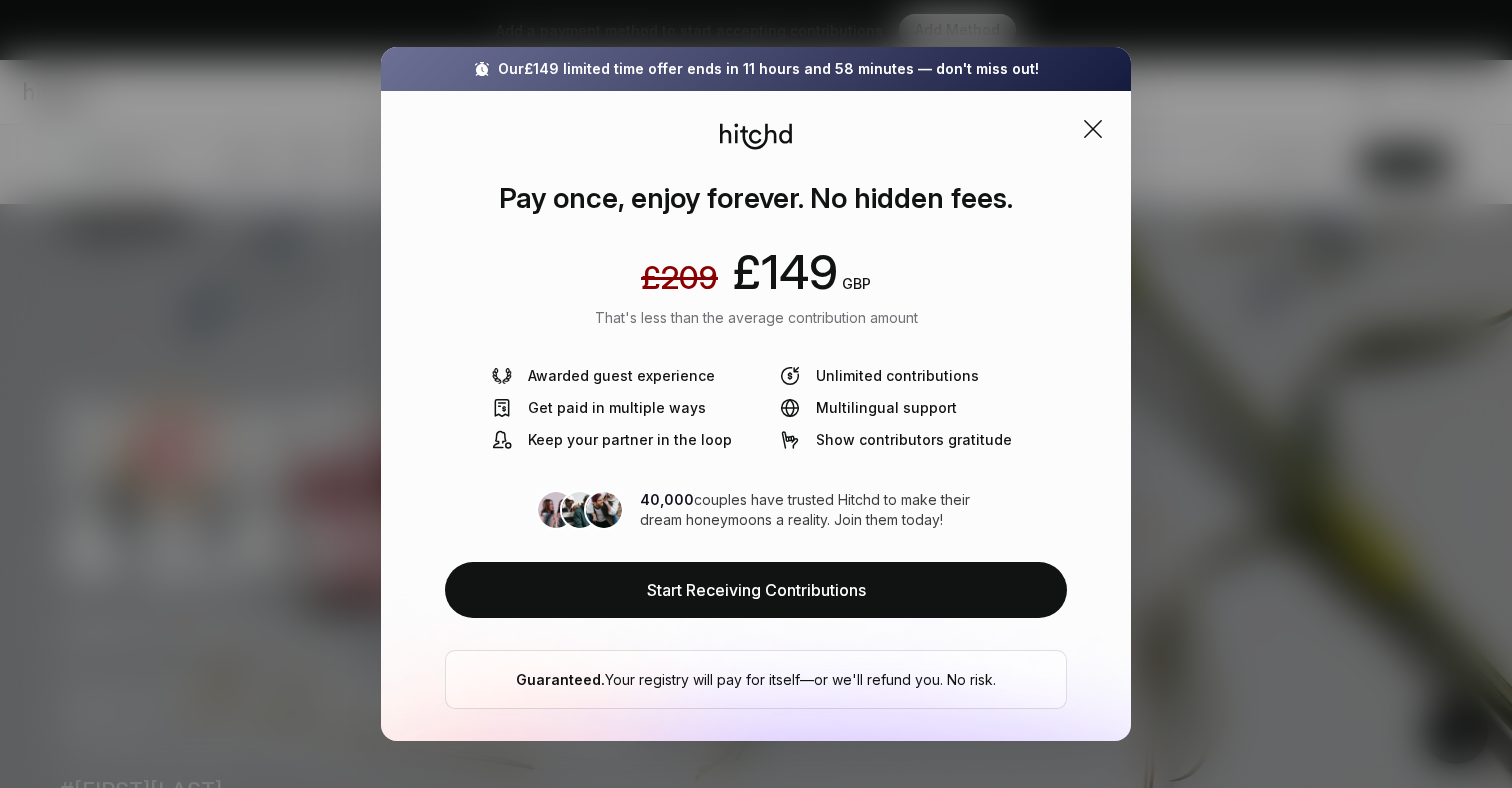 click at bounding box center (1093, 129) 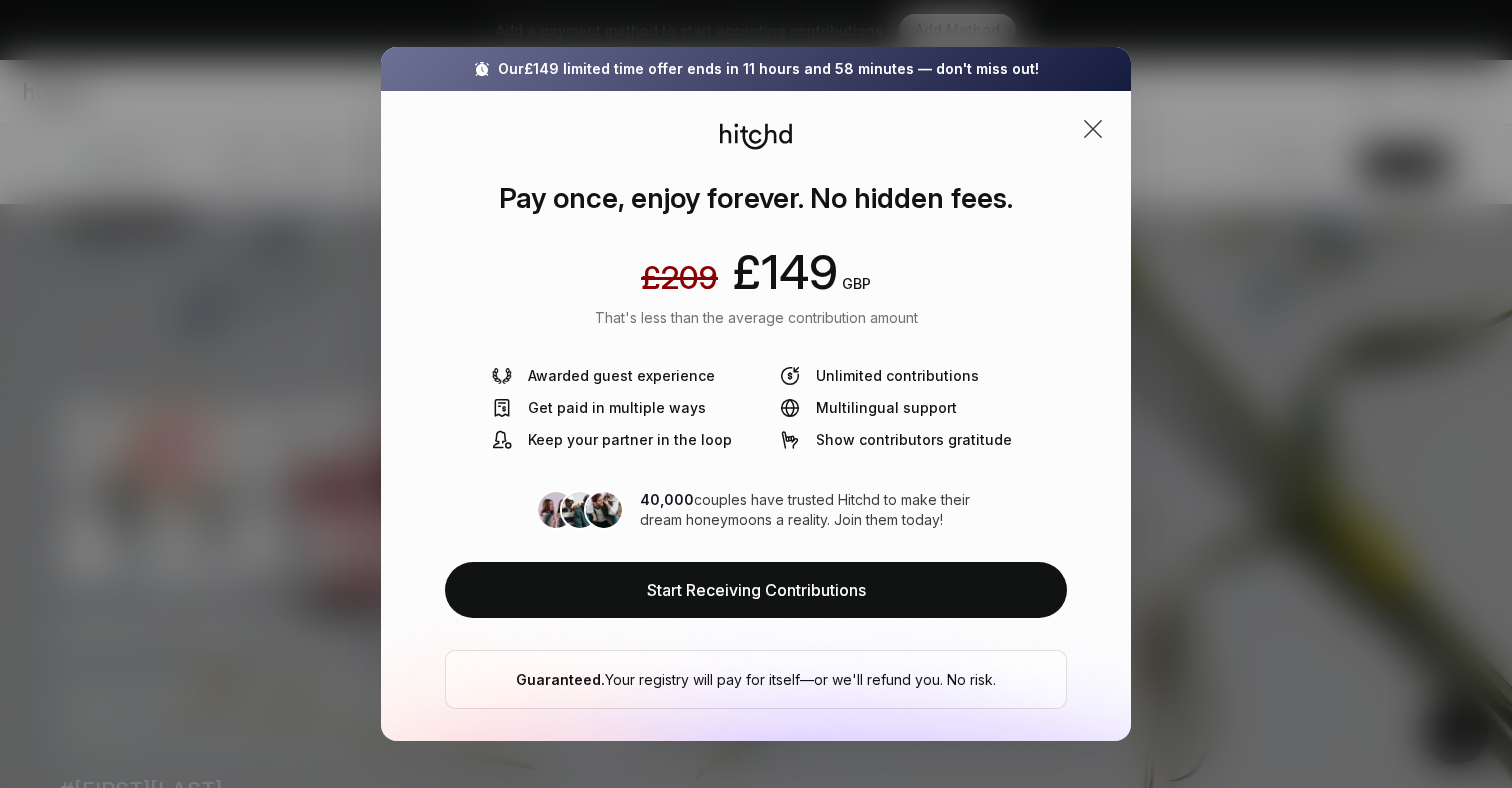 click at bounding box center [1093, 129] 